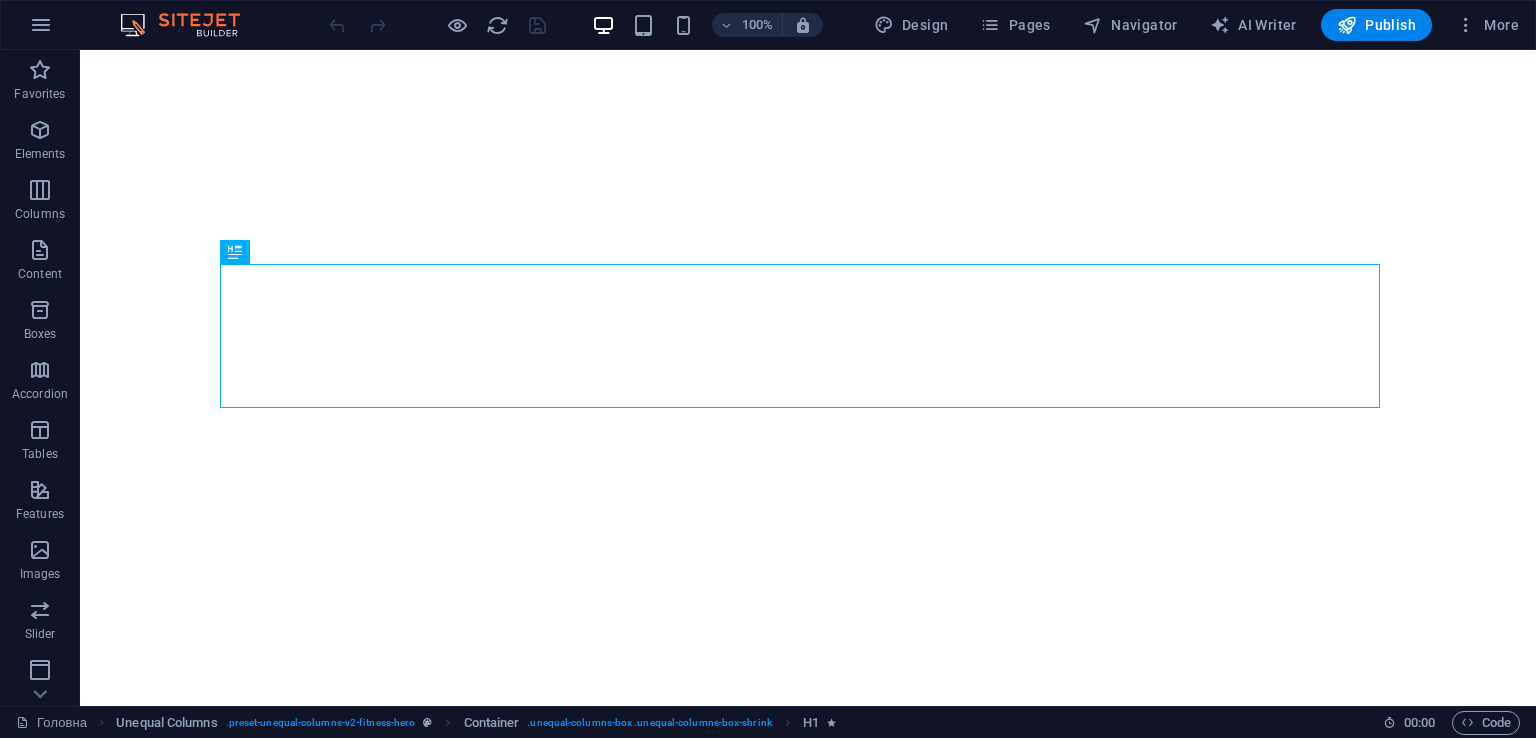 scroll, scrollTop: 0, scrollLeft: 0, axis: both 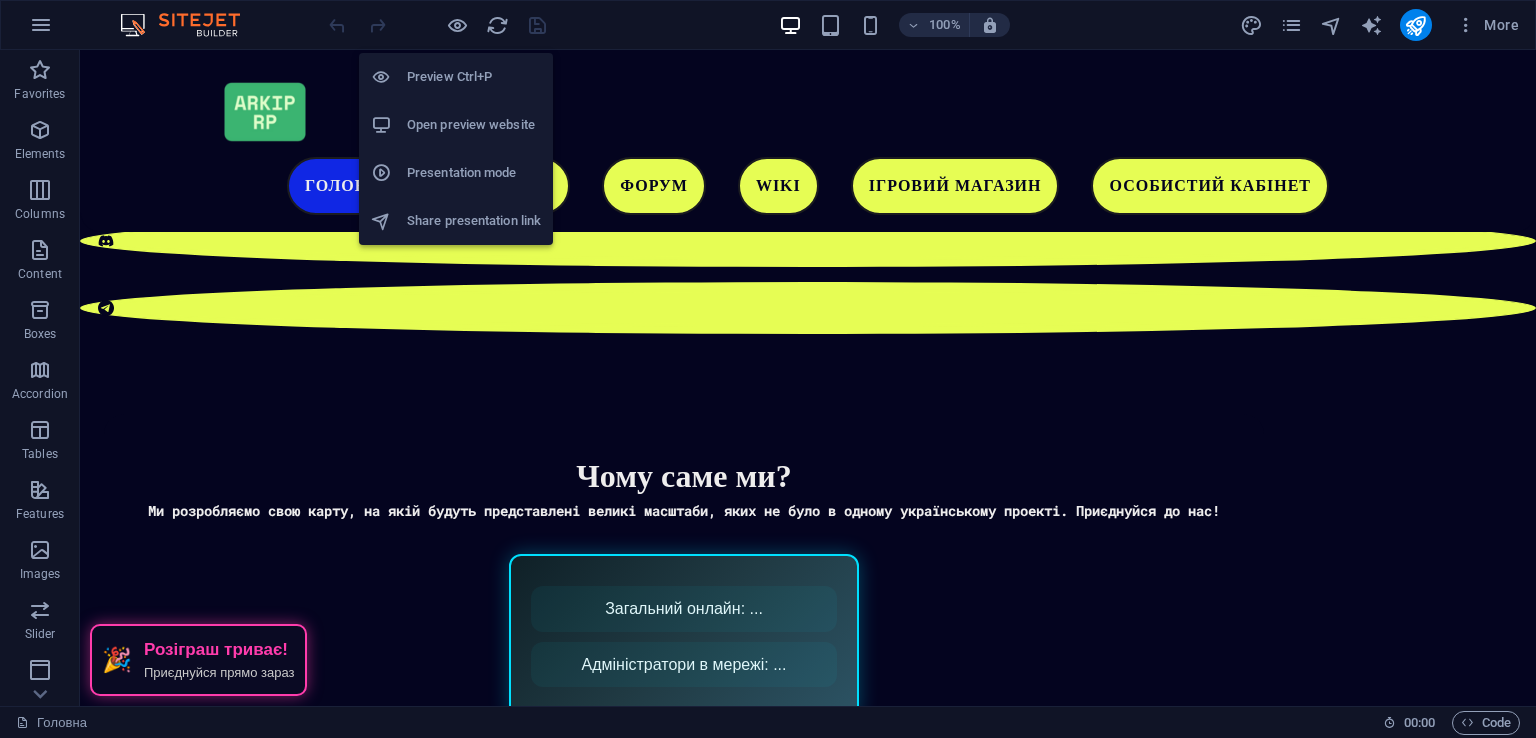 click on "Open preview website" at bounding box center [474, 125] 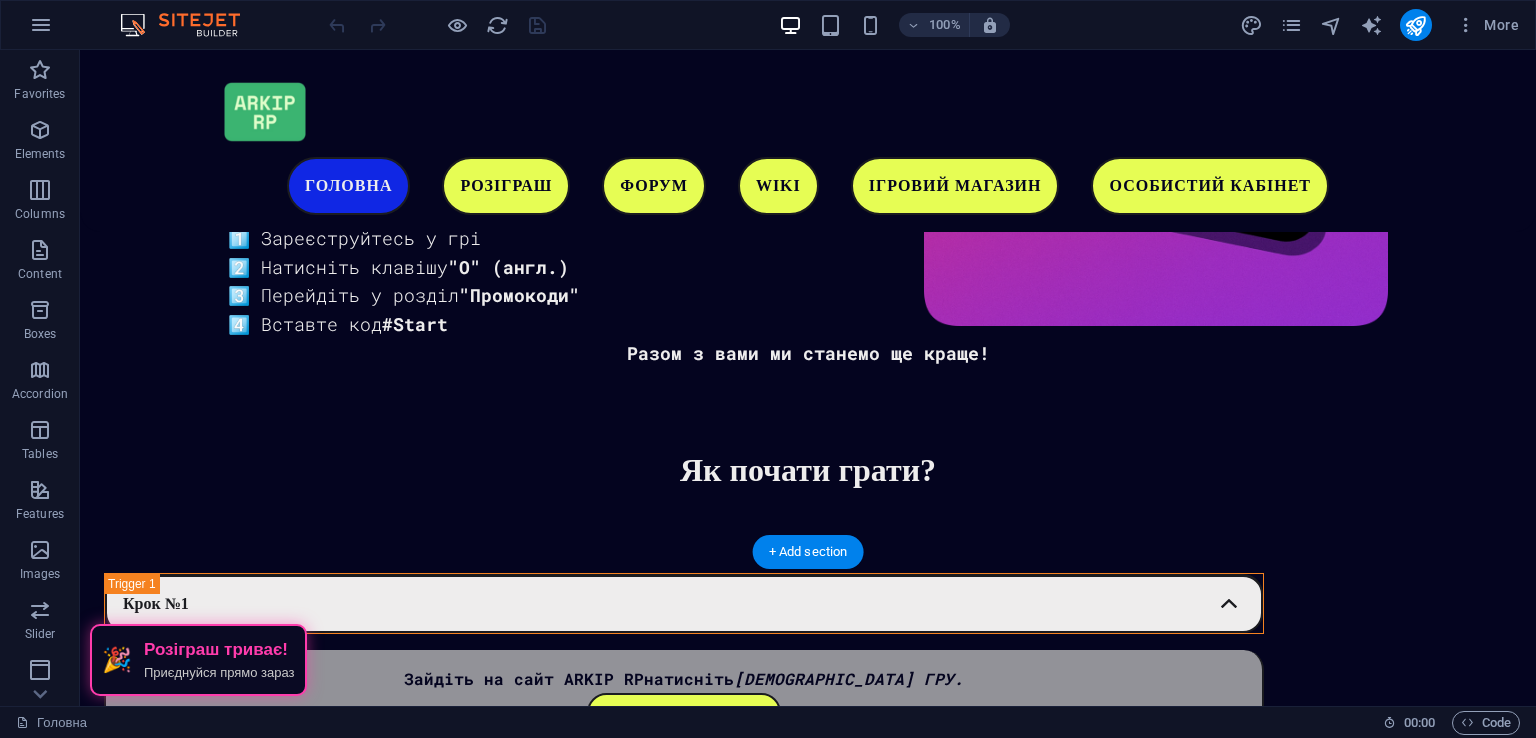 scroll, scrollTop: 2791, scrollLeft: 0, axis: vertical 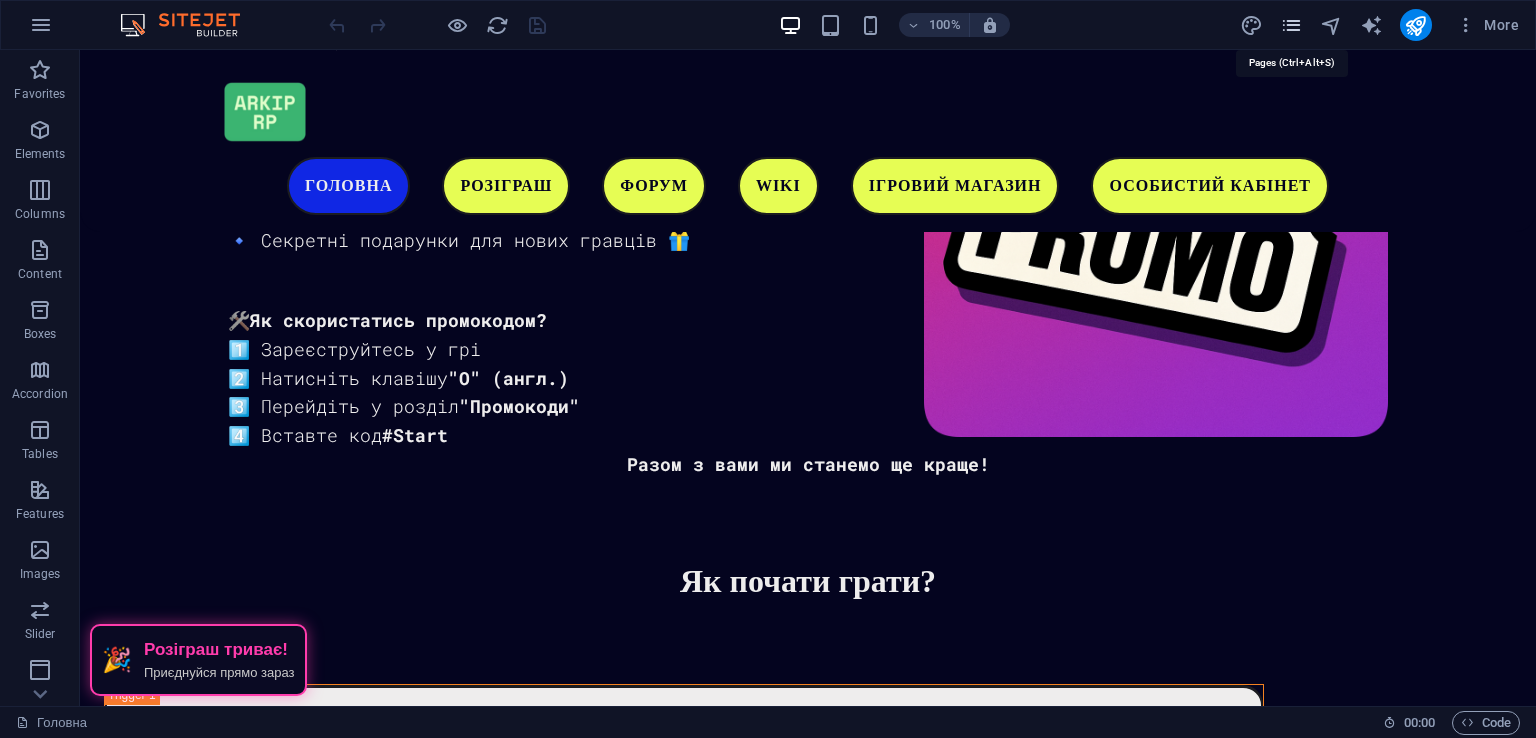 click at bounding box center (1291, 25) 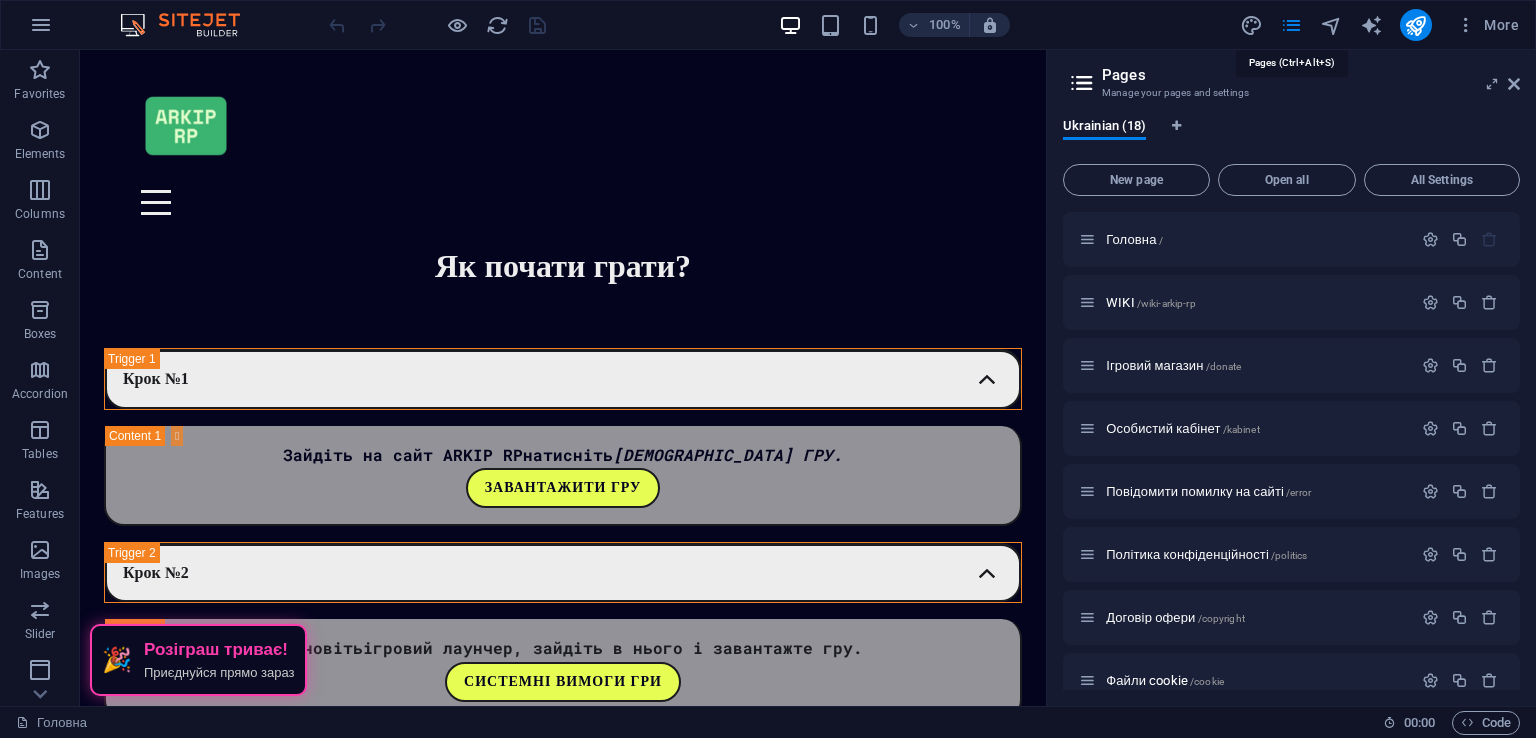 scroll, scrollTop: 2817, scrollLeft: 0, axis: vertical 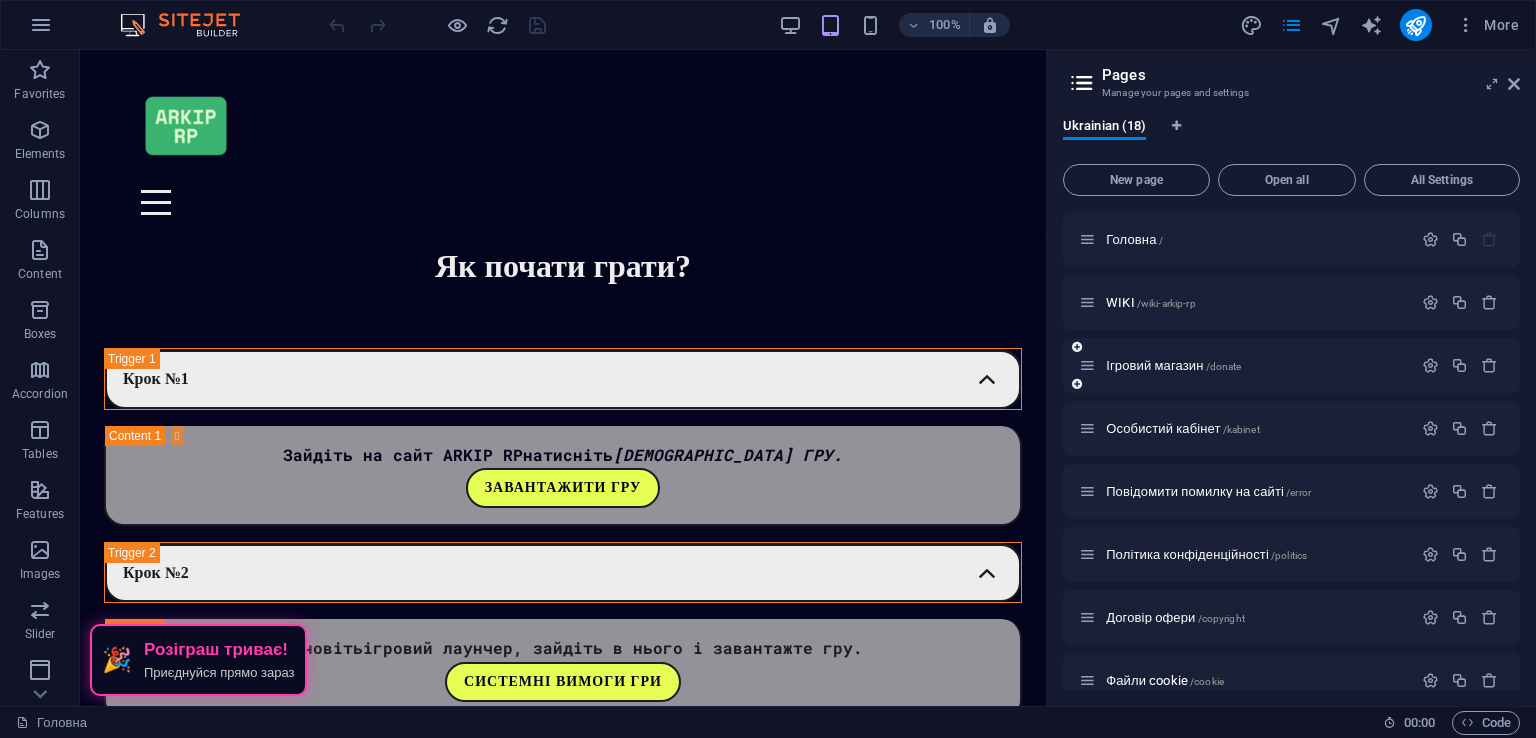 click on "Ігровий магазин /donate" at bounding box center (1245, 365) 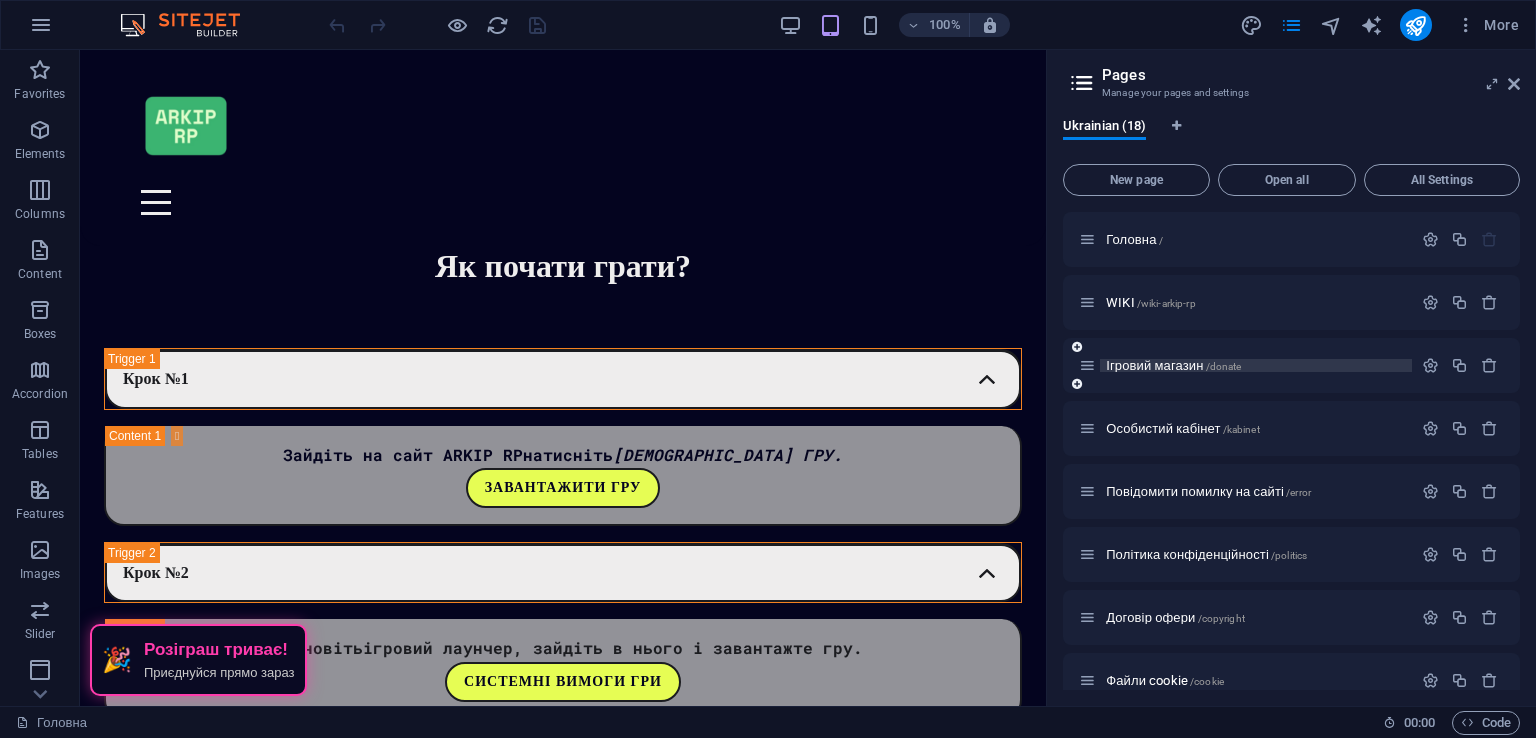 drag, startPoint x: 1218, startPoint y: 355, endPoint x: 1207, endPoint y: 361, distance: 12.529964 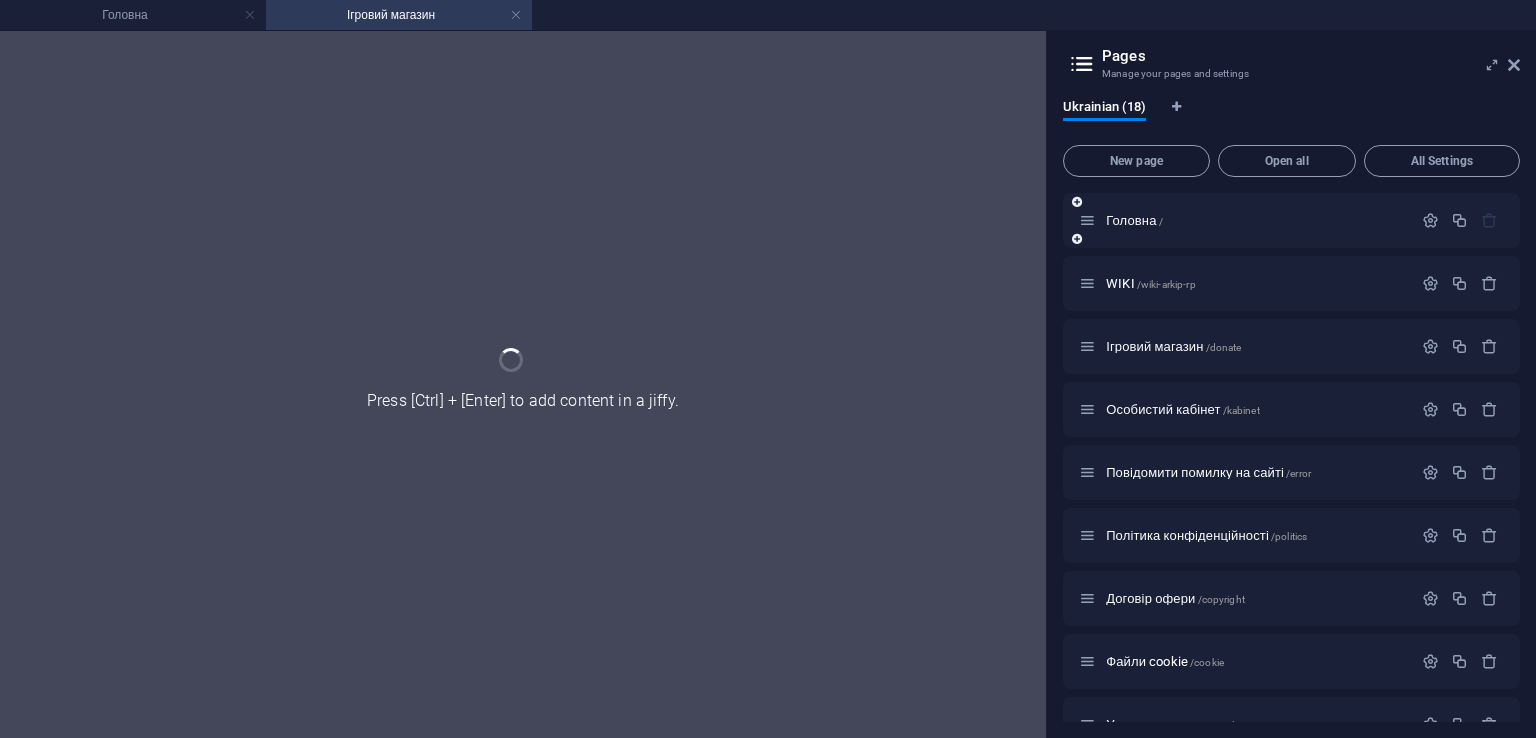 scroll, scrollTop: 0, scrollLeft: 0, axis: both 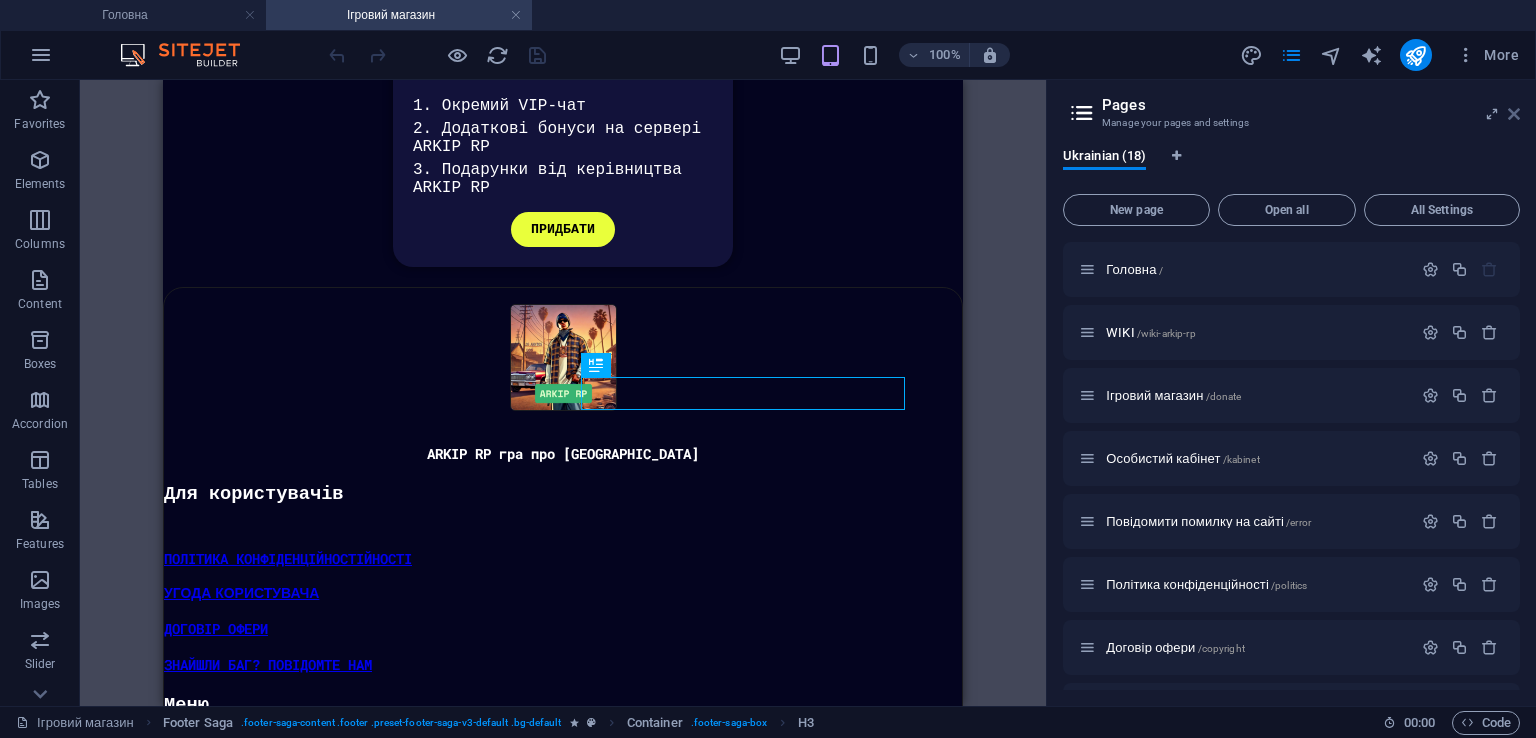 click at bounding box center (1514, 114) 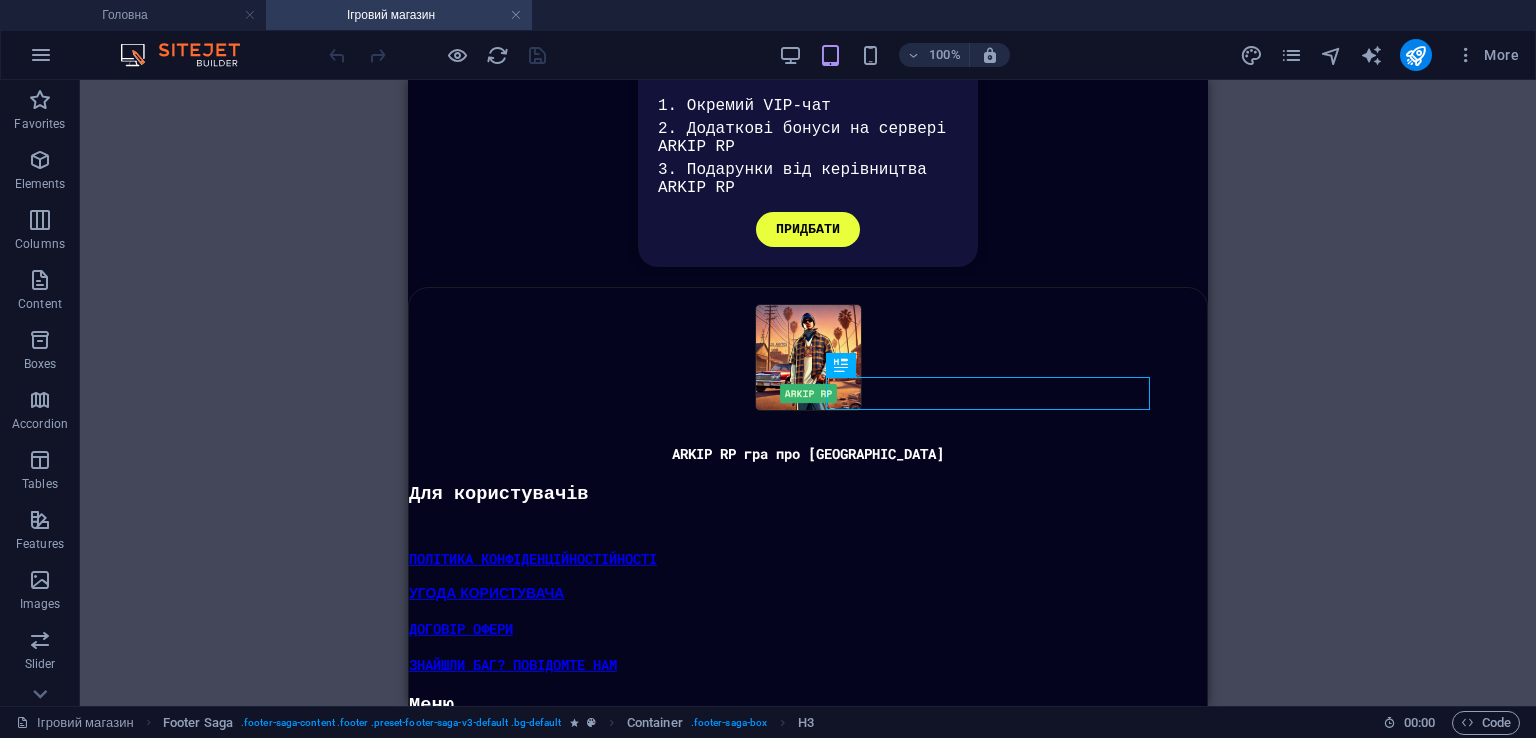 click on "100% More" at bounding box center (768, 55) 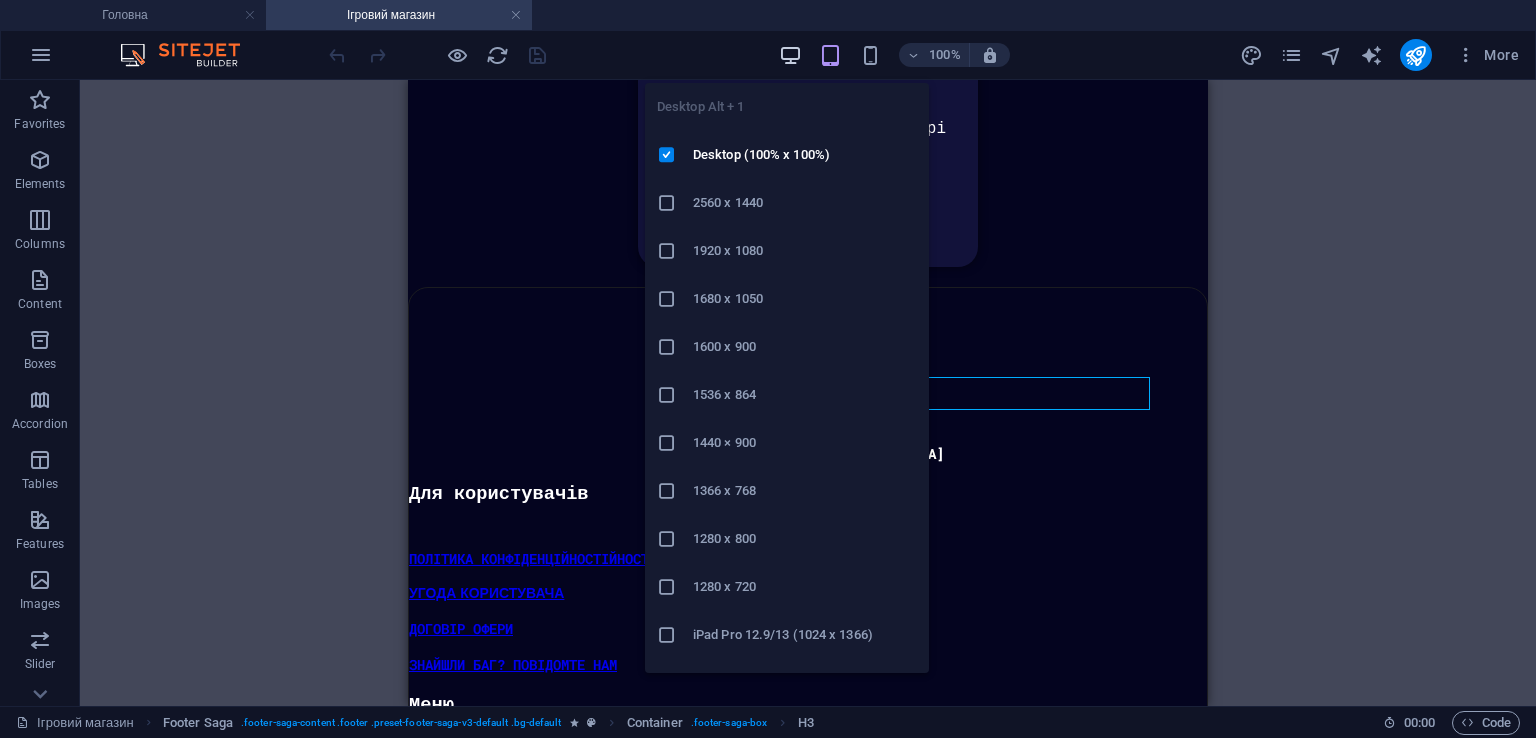 click at bounding box center [790, 55] 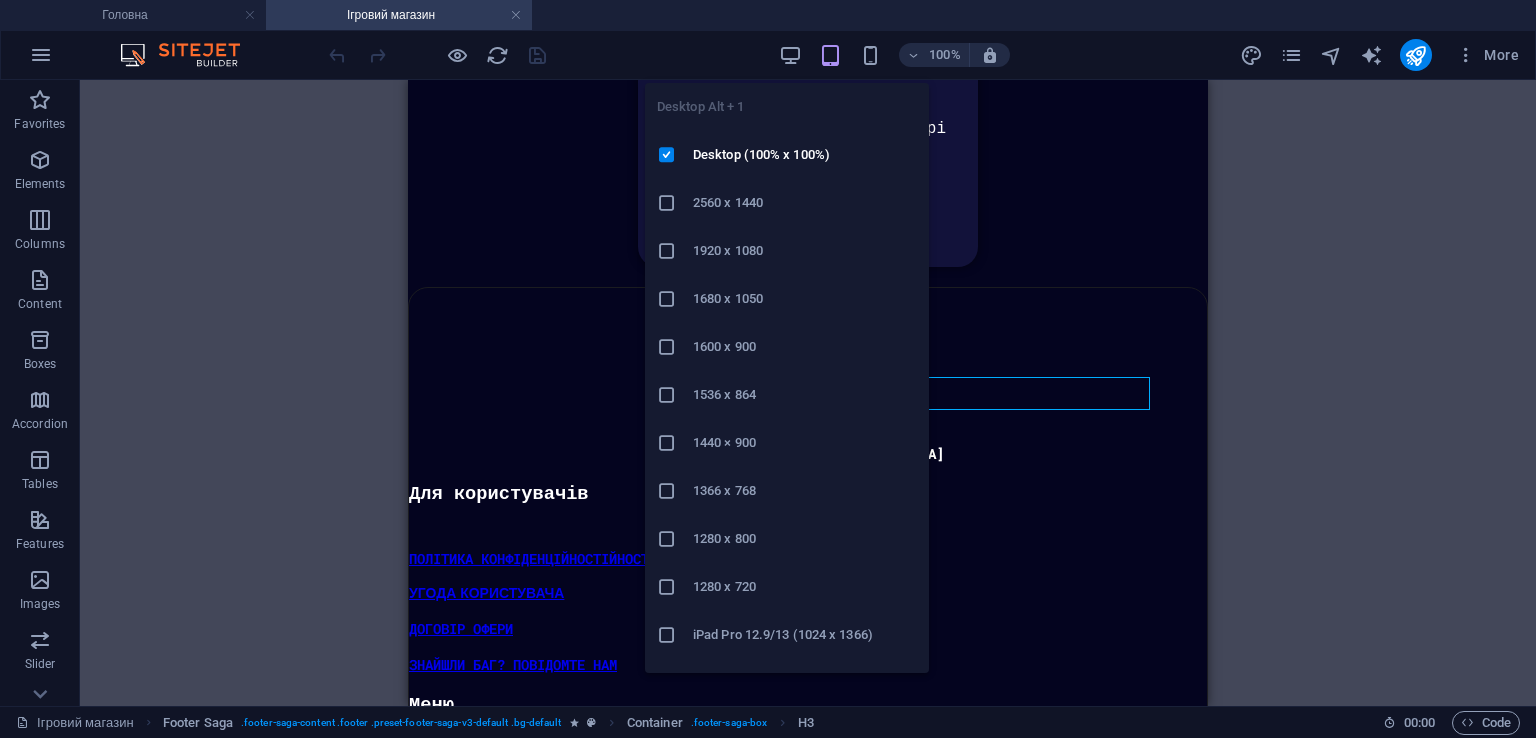 scroll, scrollTop: 820, scrollLeft: 0, axis: vertical 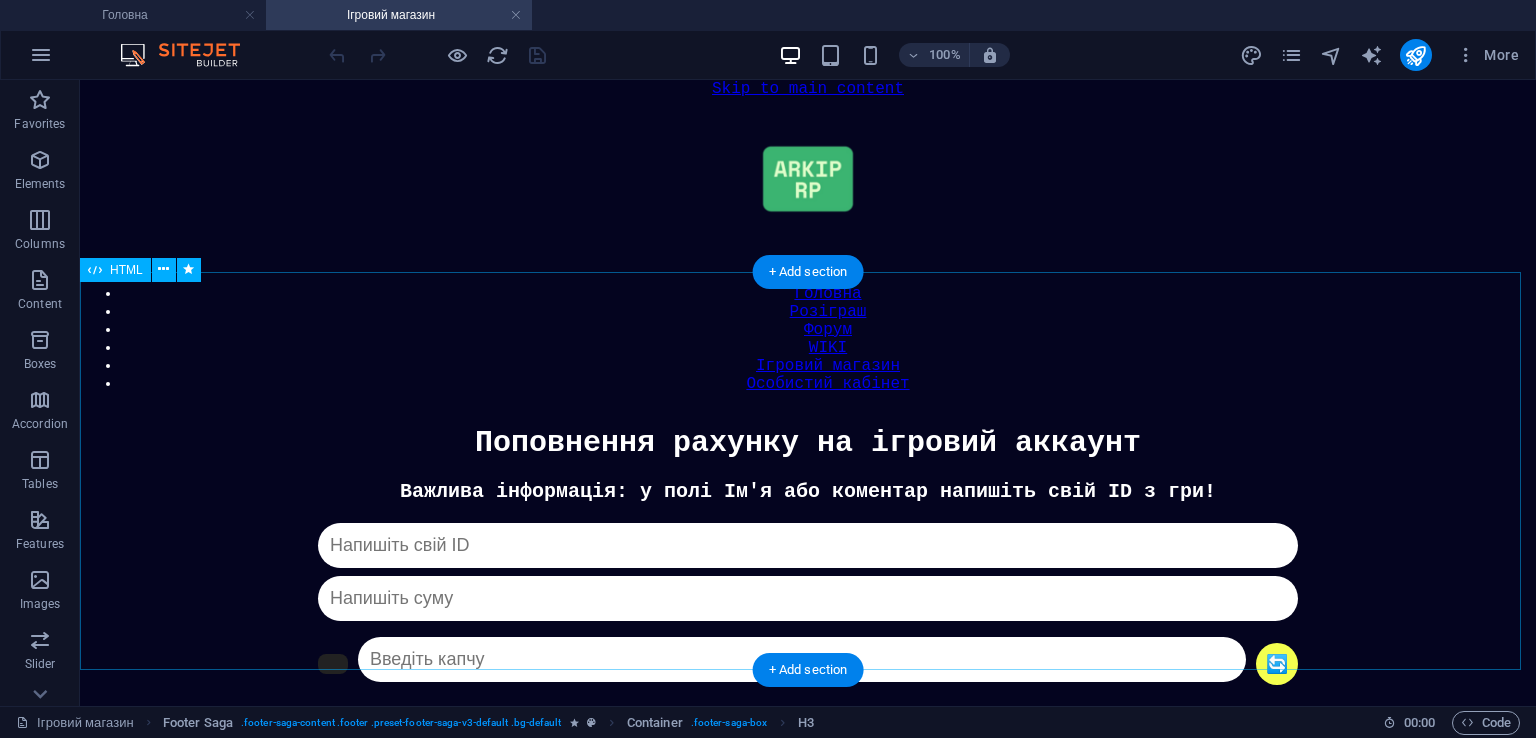 click on "Донат
Важлива інформація: у полі Ім'я або коментар напишіть свій ID з гри!
🔄
Капча не співпадає
ПЕРЕЙТИ ДО ОПЛАТИ
Якщо у вас труднощі з оплатою, напишіть нам в телеграм:
@ARKIPROLEPLAY_bot" at bounding box center [808, 641] 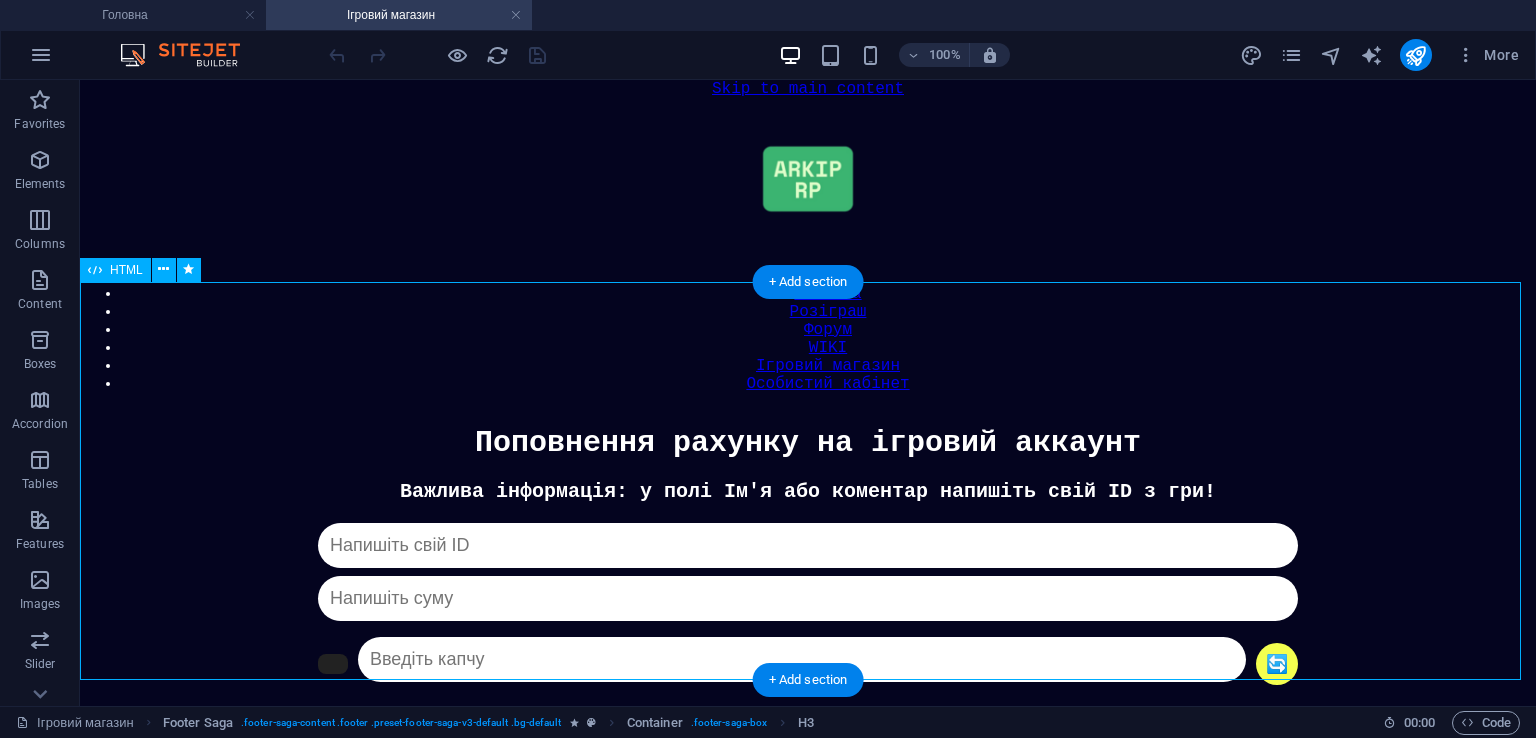 click on "Донат
Важлива інформація: у полі Ім'я або коментар напишіть свій ID з гри!
🔄
Капча не співпадає
ПЕРЕЙТИ ДО ОПЛАТИ
Якщо у вас труднощі з оплатою, напишіть нам в телеграм:
@ARKIPROLEPLAY_bot" at bounding box center [808, 641] 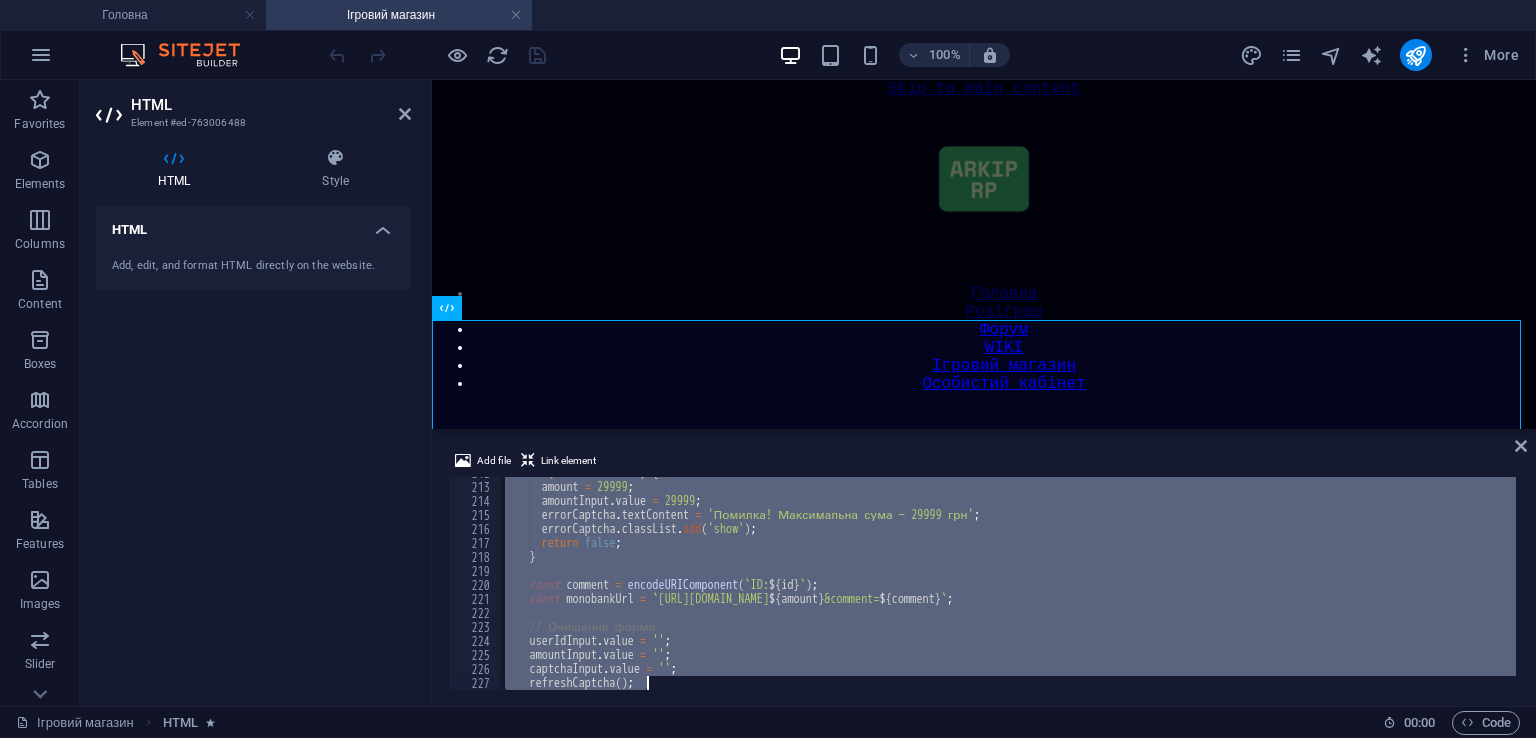 scroll, scrollTop: 3119, scrollLeft: 0, axis: vertical 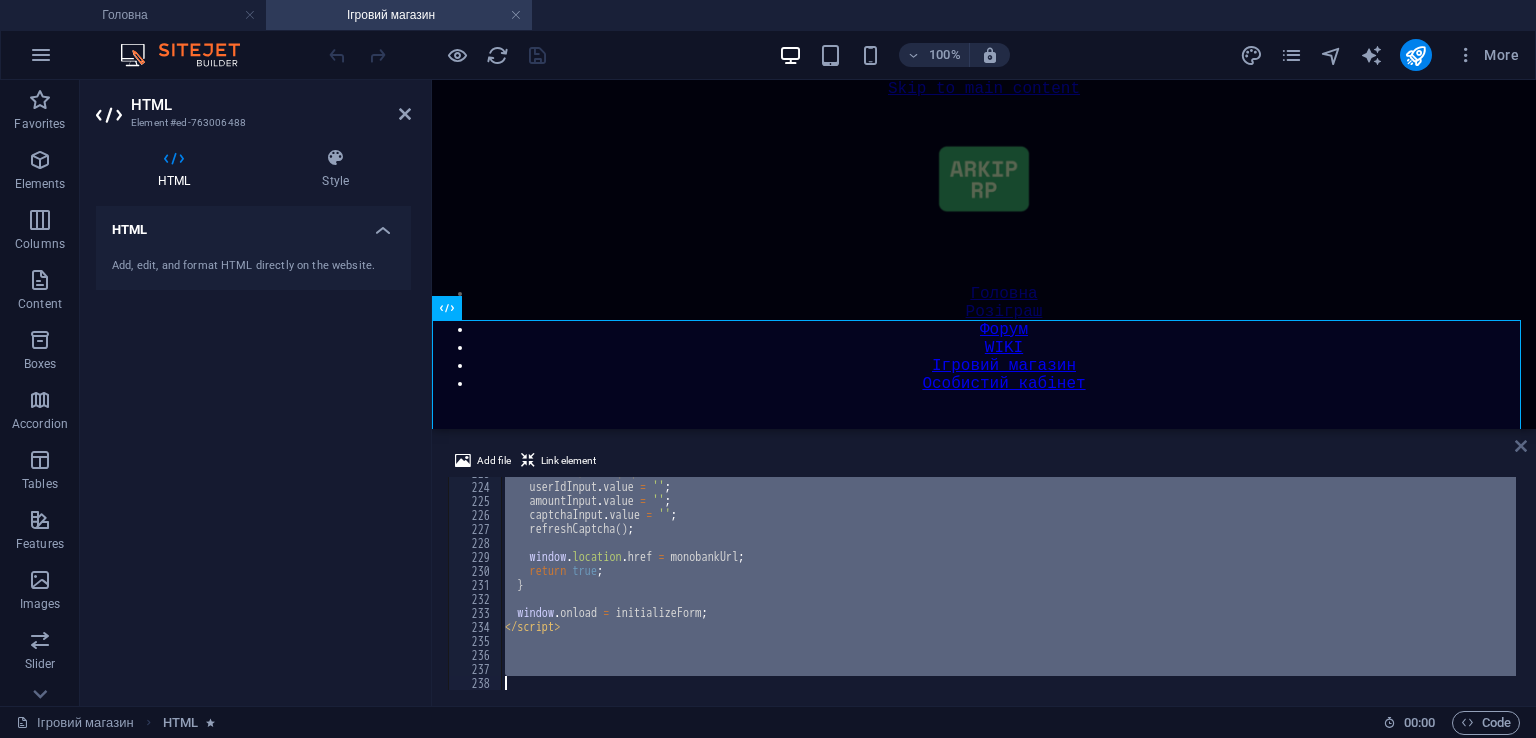 click at bounding box center (1521, 446) 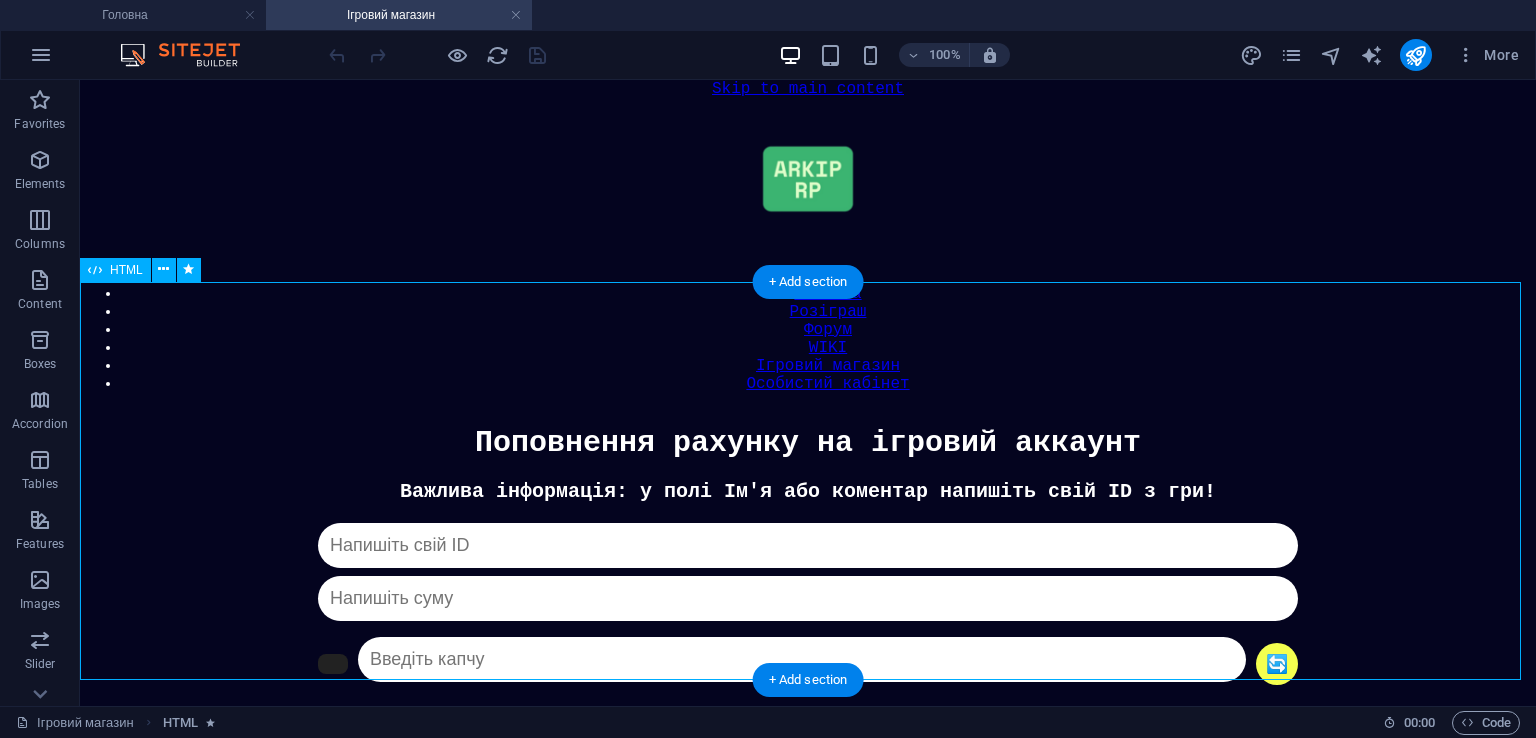 click on "Донат
Важлива інформація: у полі Ім'я або коментар напишіть свій ID з гри!
🔄
Капча не співпадає
ПЕРЕЙТИ ДО ОПЛАТИ
Якщо у вас труднощі з оплатою, напишіть нам в телеграм:
@ARKIPROLEPLAY_bot" at bounding box center (808, 641) 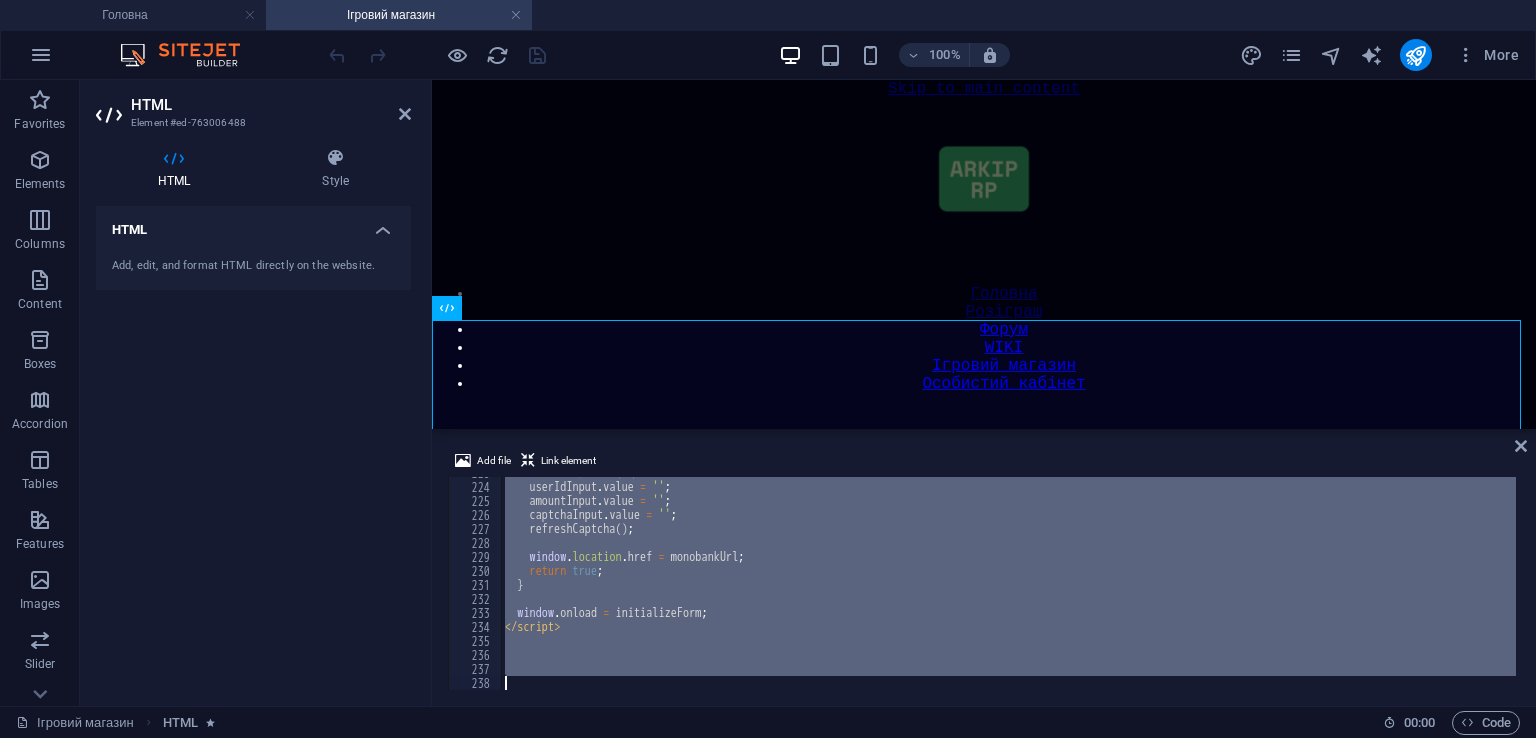 click on "// Очищення форми      userIdInput . value   =   '' ;      amountInput . value   =   '' ;      captchaInput . value   =   '' ;      refreshCaptcha ( ) ;      window . location . href   =   monobankUrl ;      return   true ;    }    window . onload   =   initializeForm ; </ script >" at bounding box center [1008, 583] 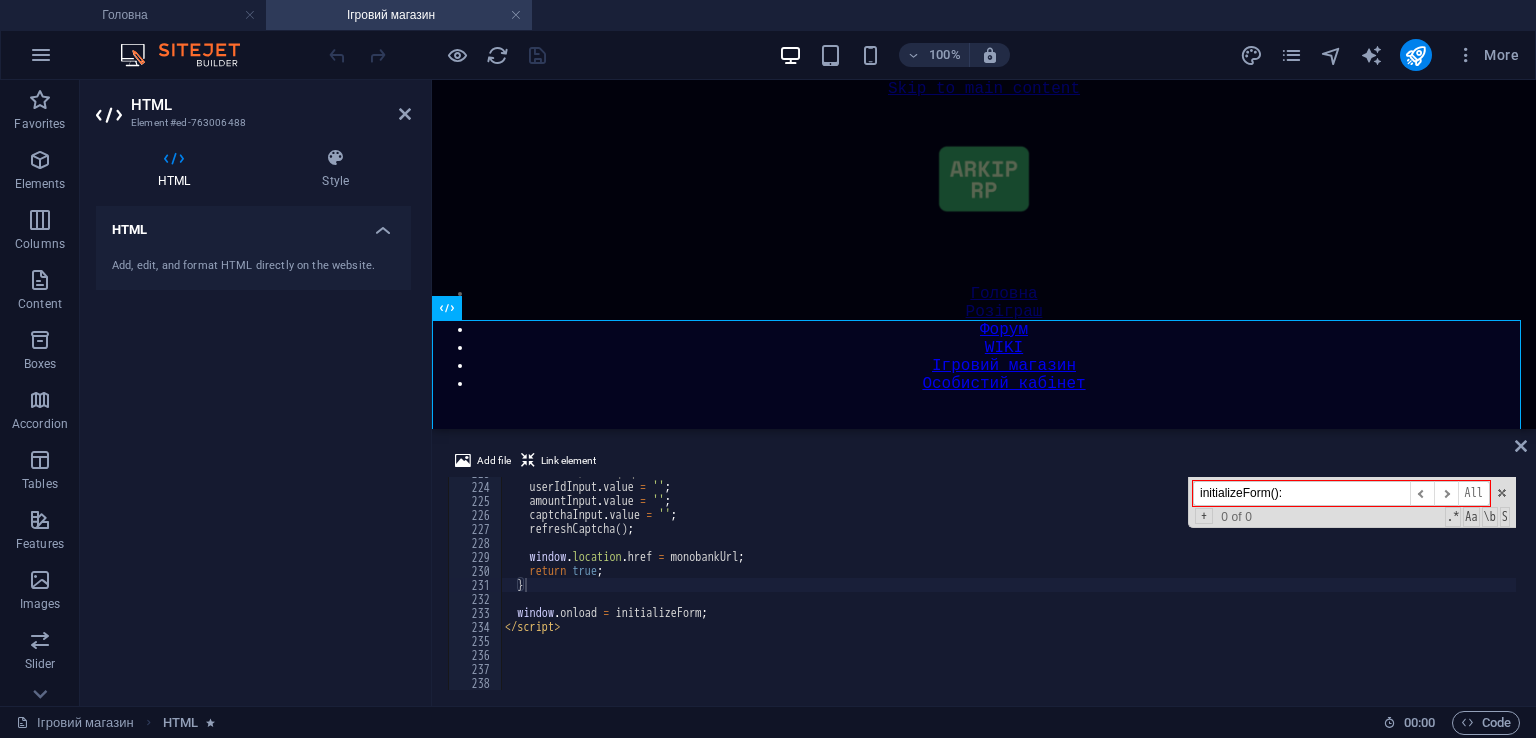 type on "initializeForm()" 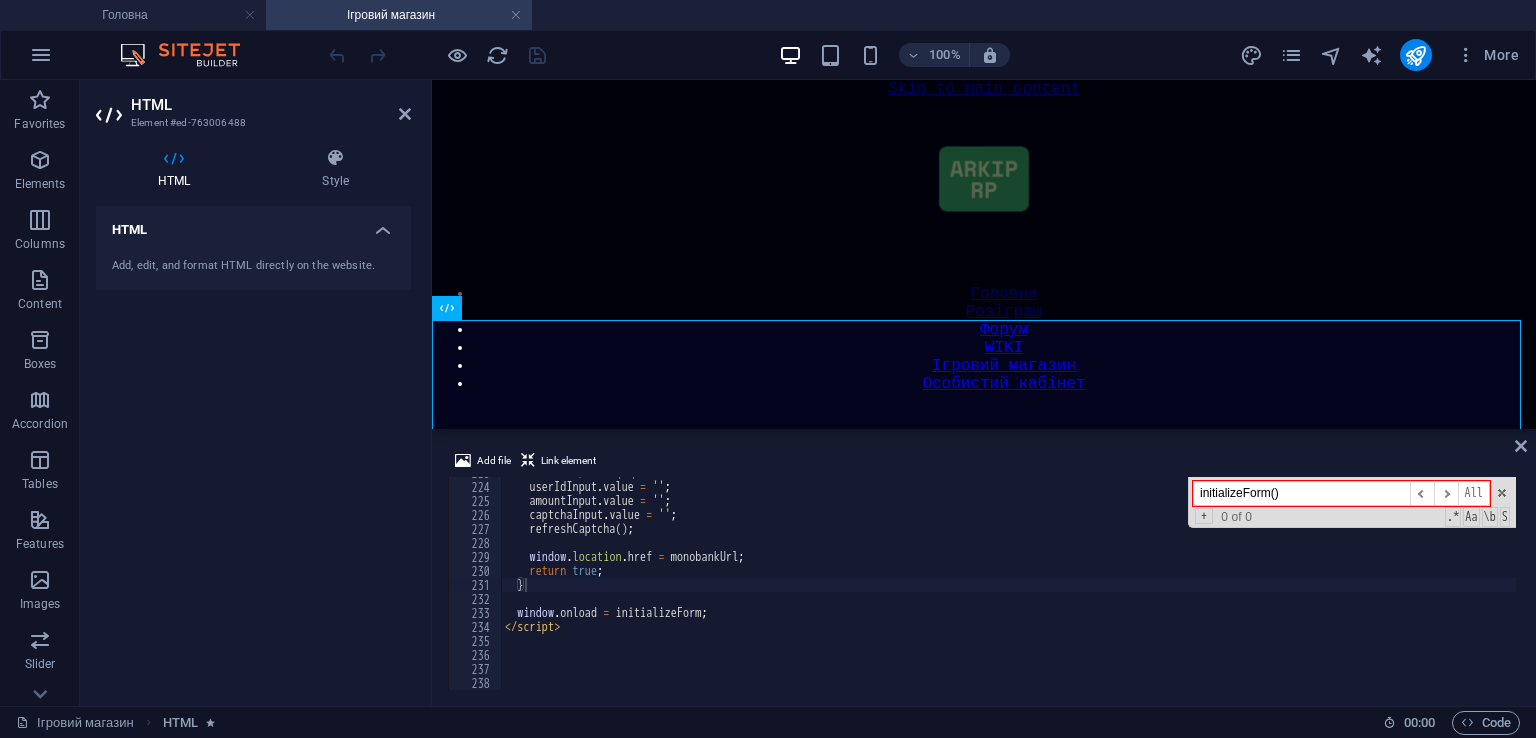 type on "function initializeForm() {" 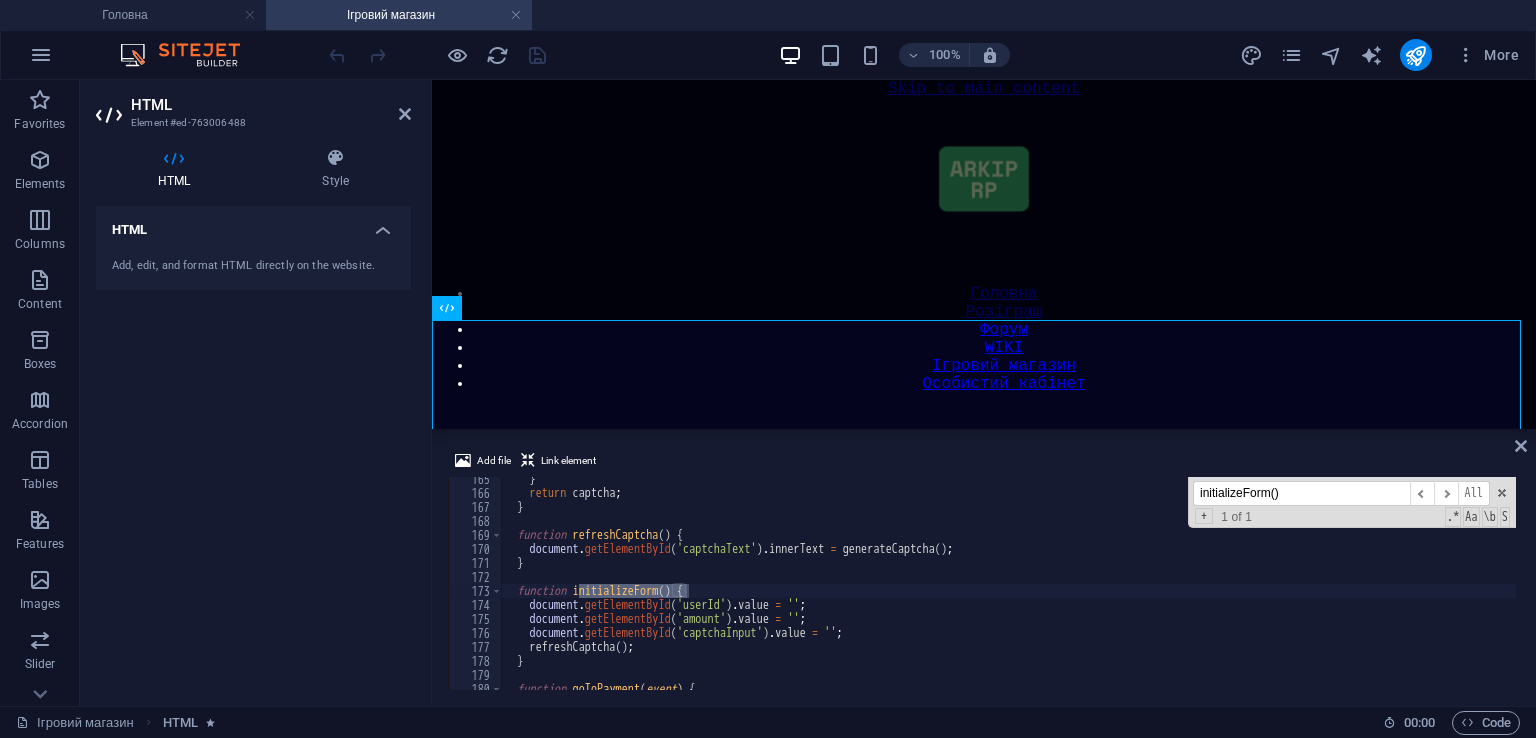 scroll, scrollTop: 2361, scrollLeft: 0, axis: vertical 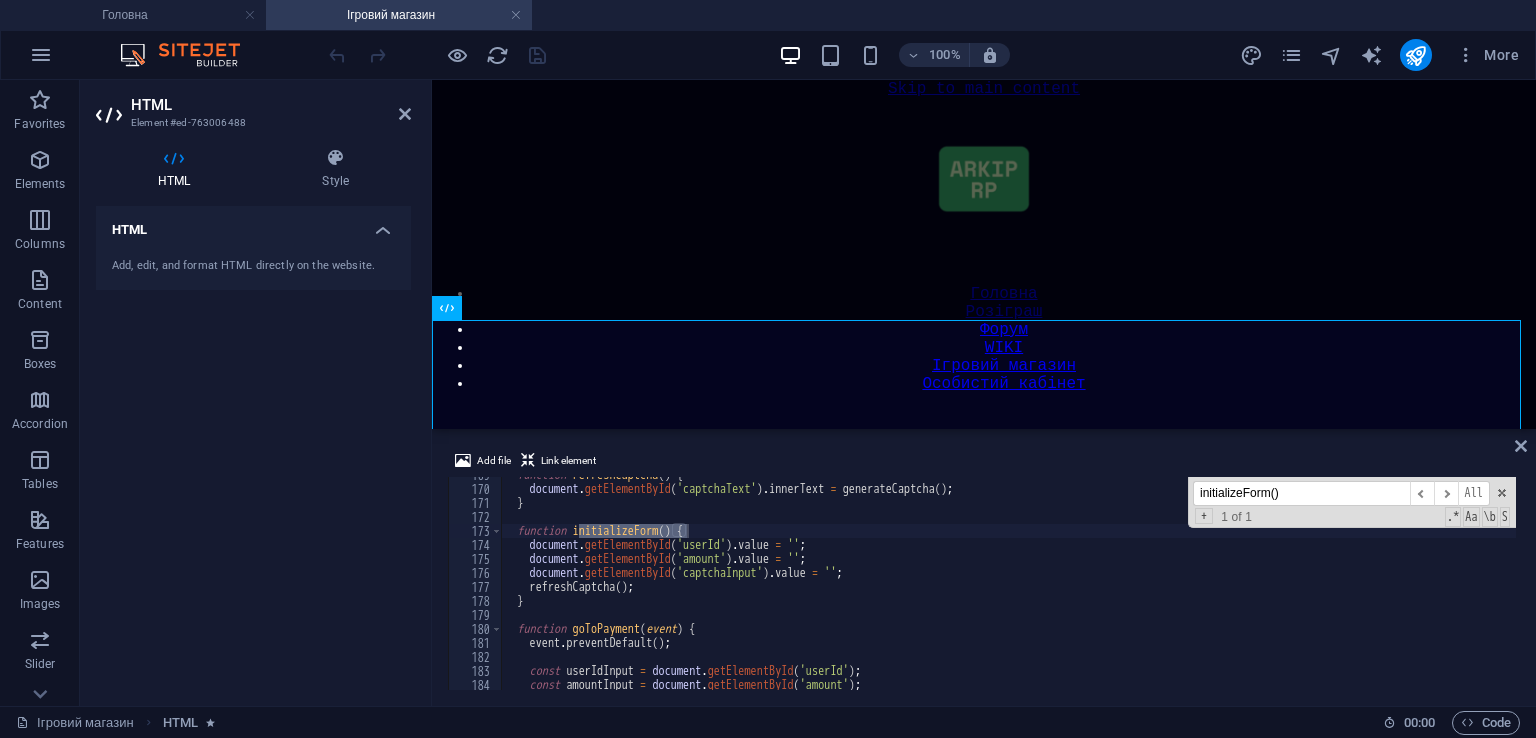 type on "initializeForm()" 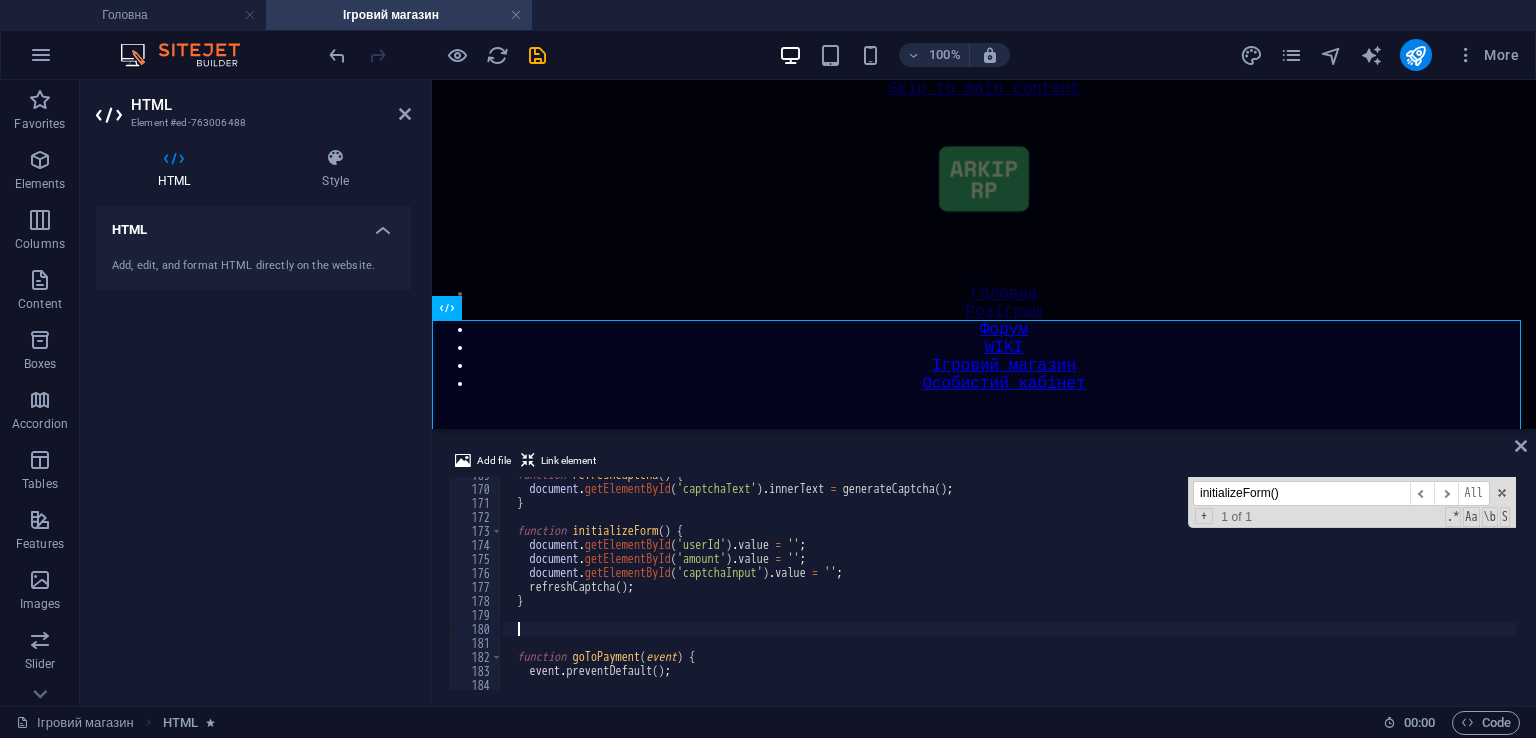 paste 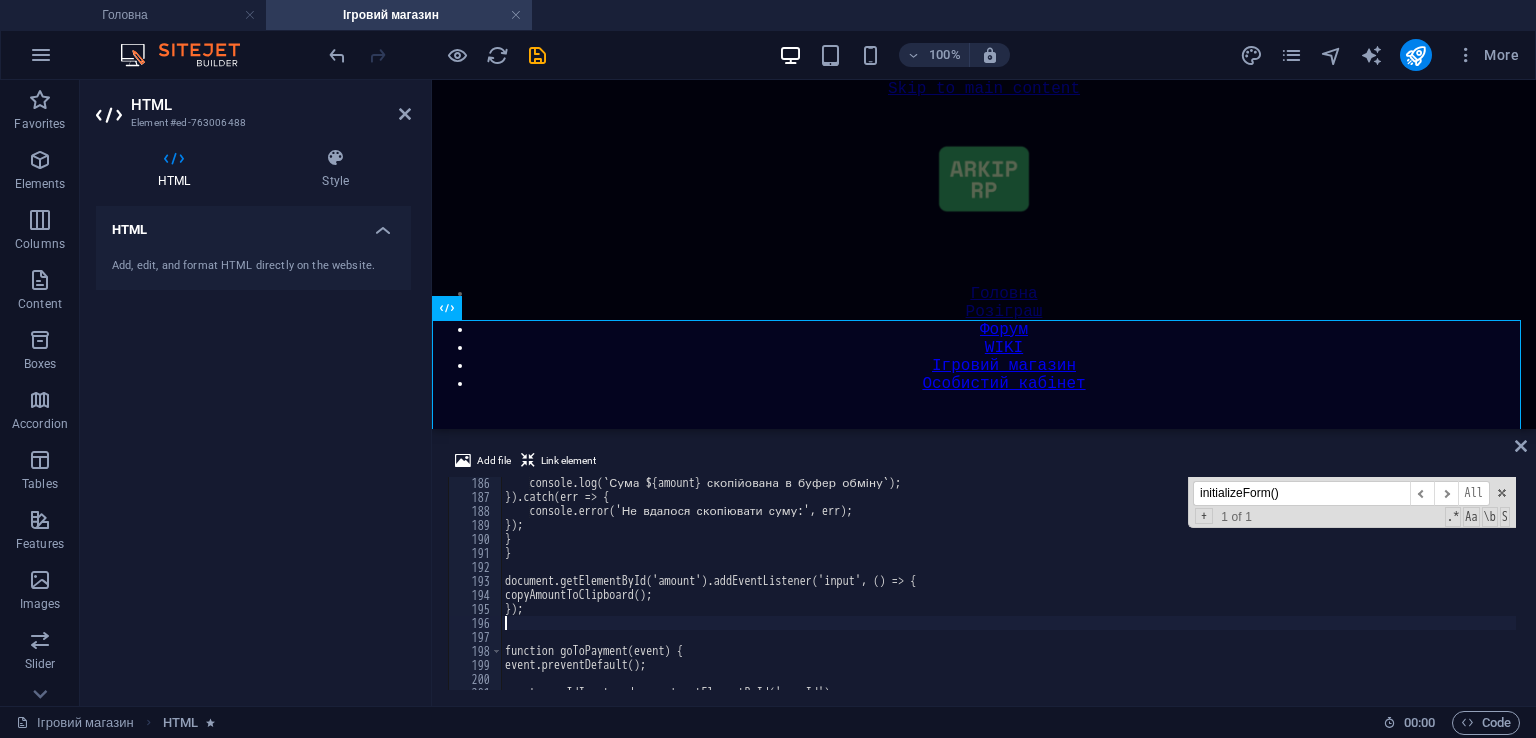 scroll, scrollTop: 2591, scrollLeft: 0, axis: vertical 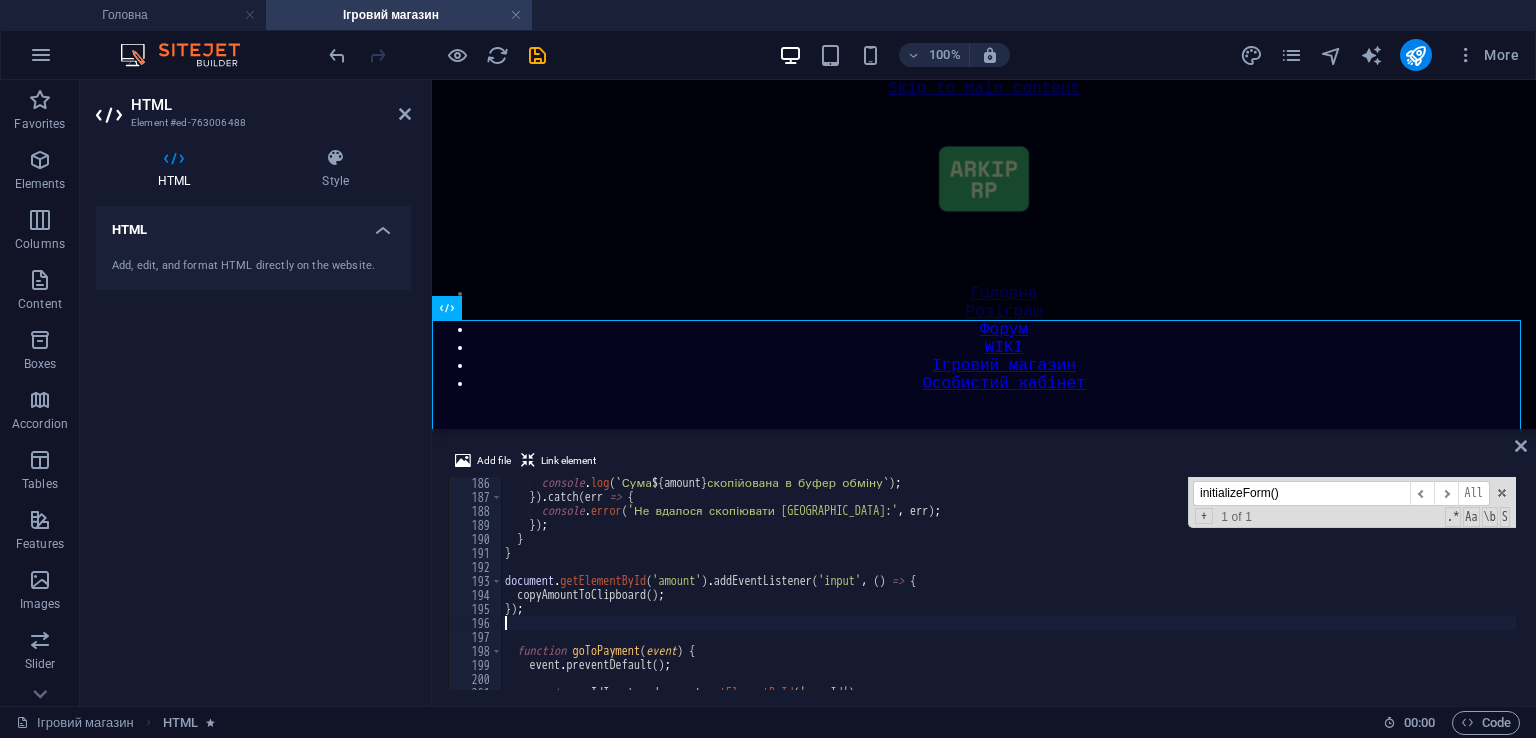 type on "});" 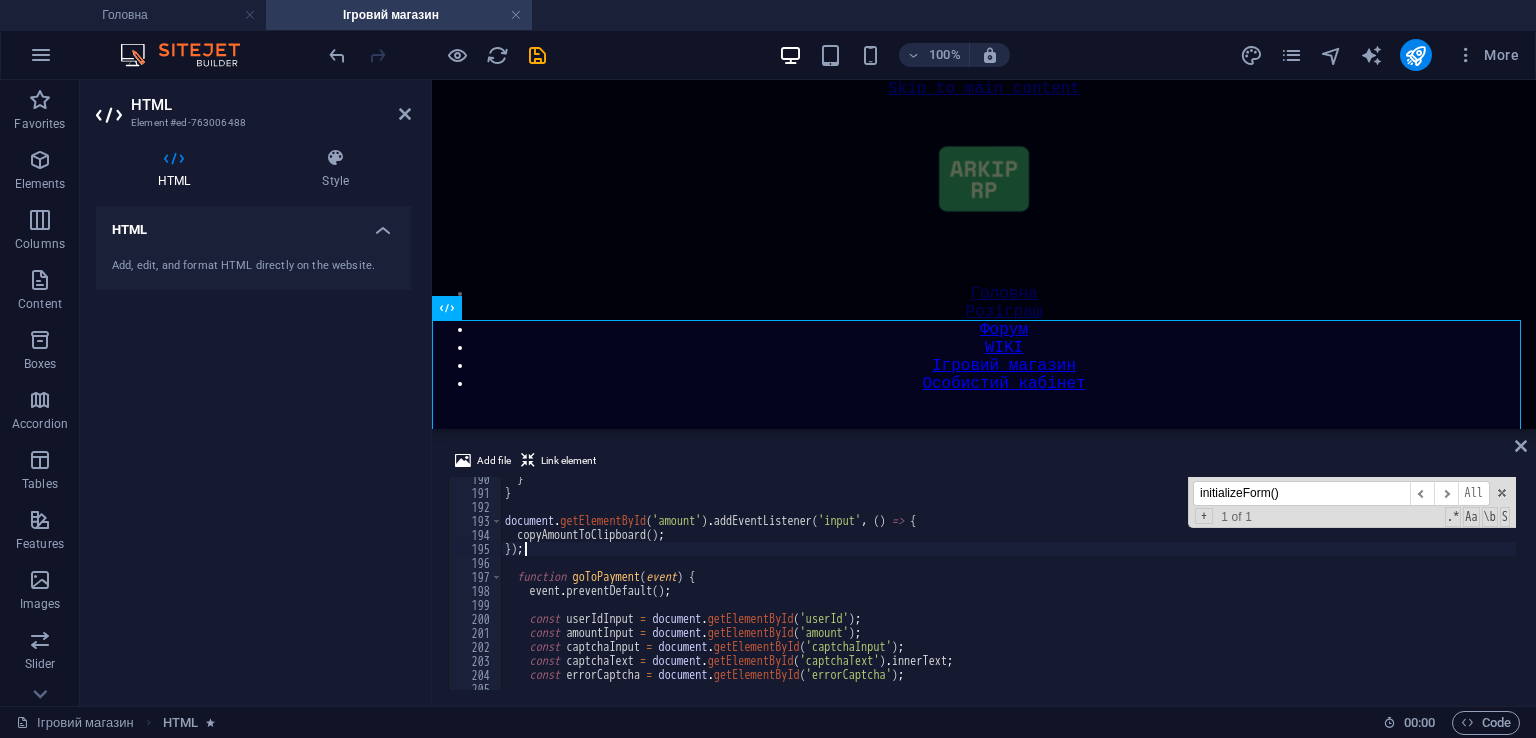scroll, scrollTop: 2591, scrollLeft: 0, axis: vertical 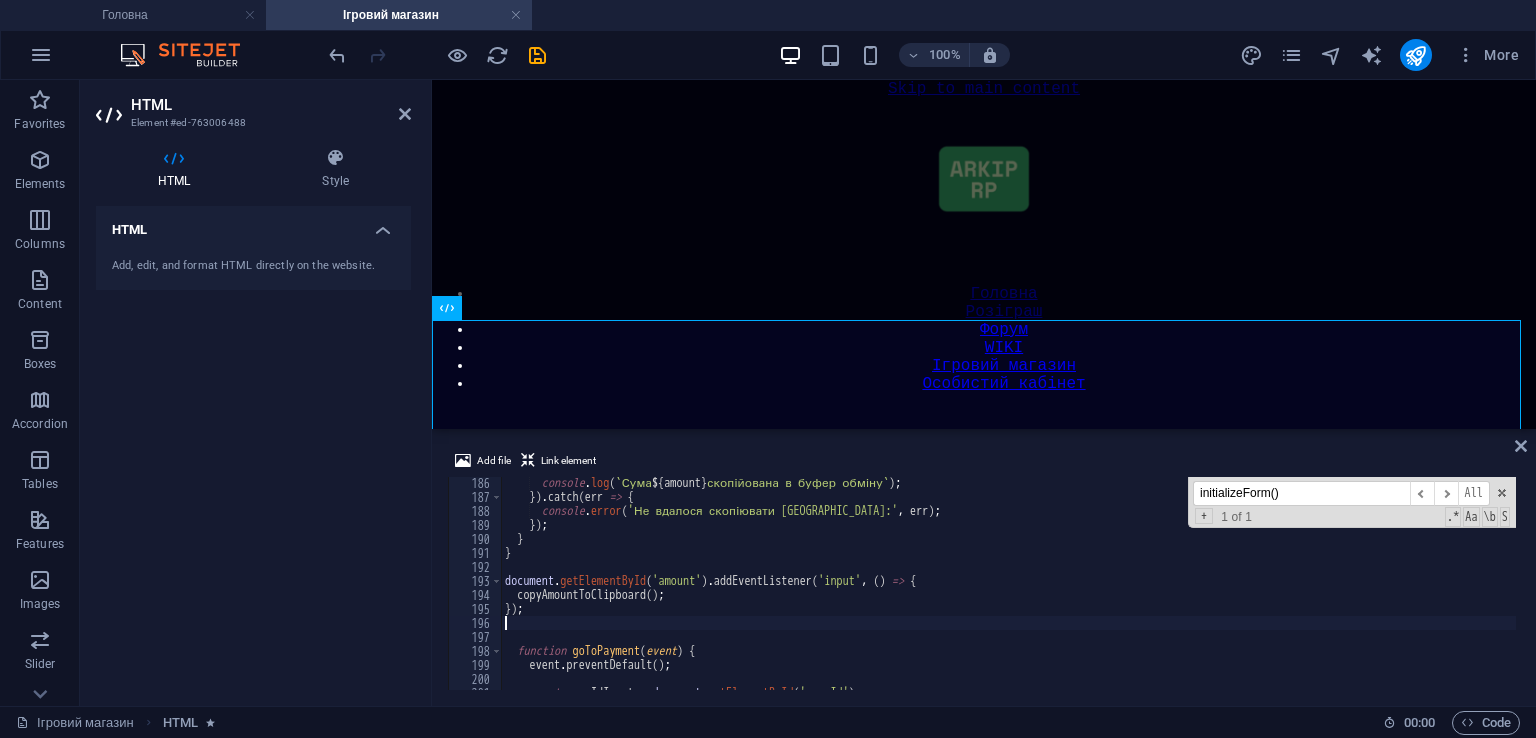 type on "});" 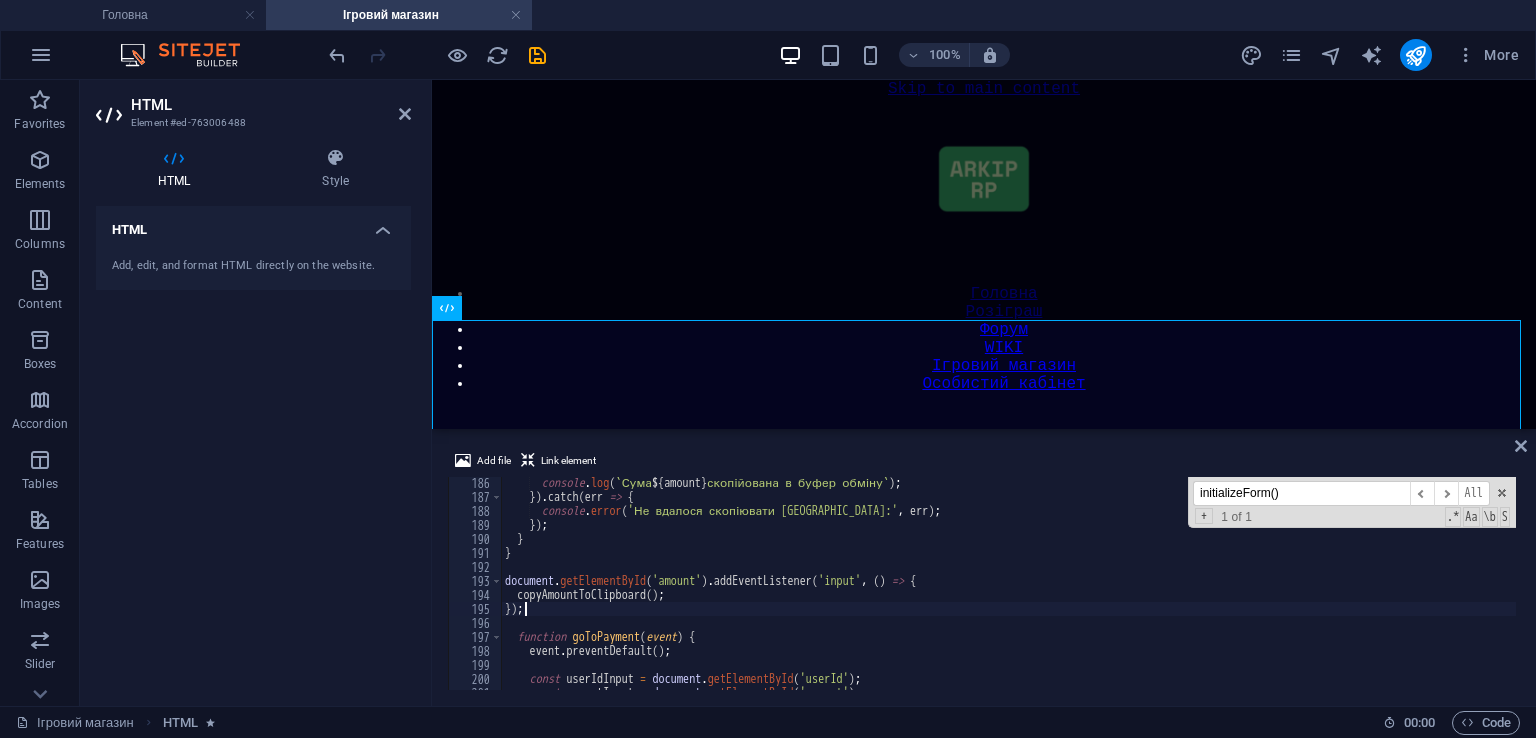 click on "console . log ( ` Сума  ${ amount }  скопійована в буфер обміну ` ) ;      }) . catch ( err   =>   {         console . error ( 'Не вдалося скопіювати суму:' ,   err ) ;      }) ;    } } document . getElementById ( 'amount' ) . addEventListener ( 'input' ,   ( )   =>   {    copyAmountToClipboard ( ) ; }) ;    function   goToPayment ( event )   {      event . preventDefault ( ) ;      const   userIdInput   =   document . getElementById ( 'userId' ) ;      const   amountInput   =   document . getElementById ( 'amount' ) ;      const   captchaInput   =   document . getElementById ( 'captchaInput' ) ;" at bounding box center [1008, 596] 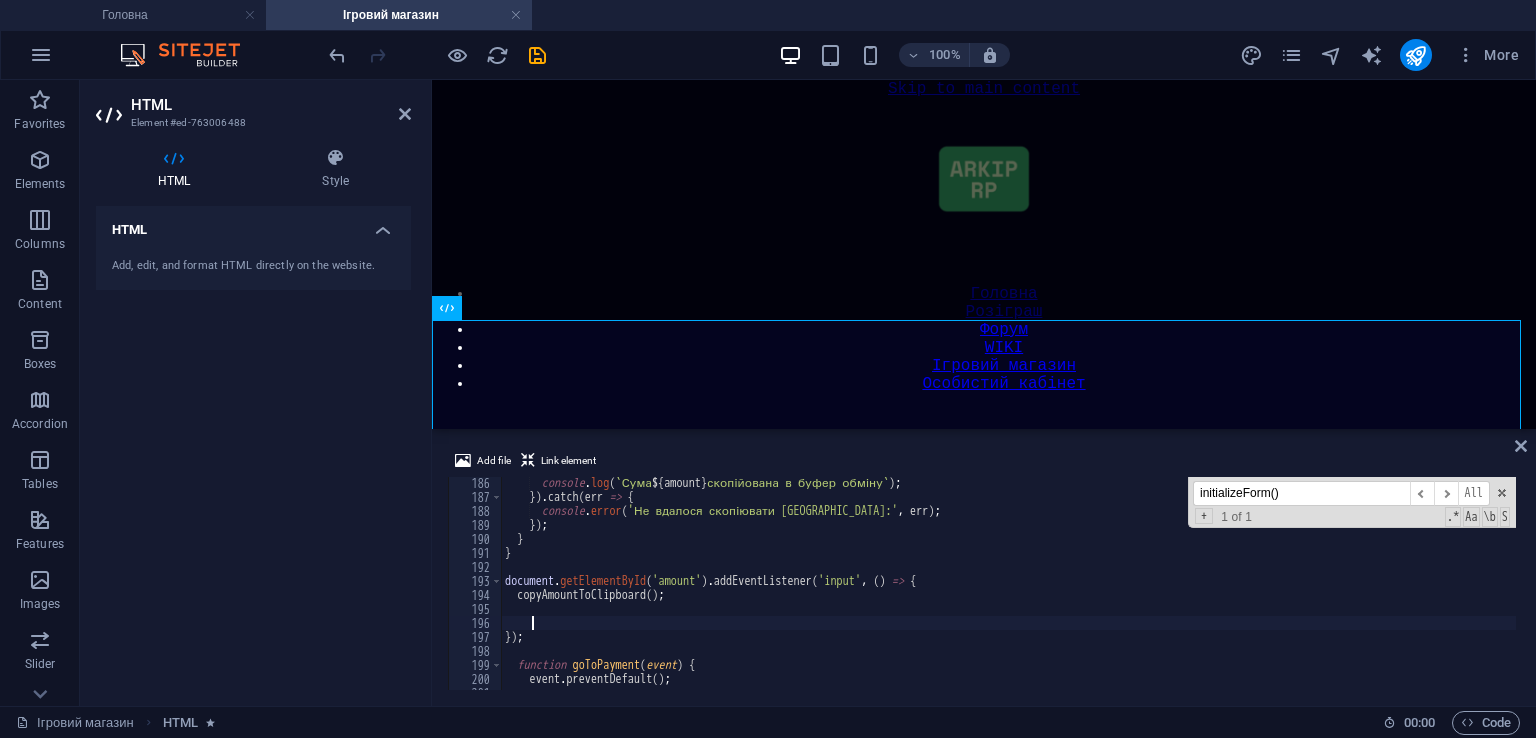 scroll, scrollTop: 0, scrollLeft: 0, axis: both 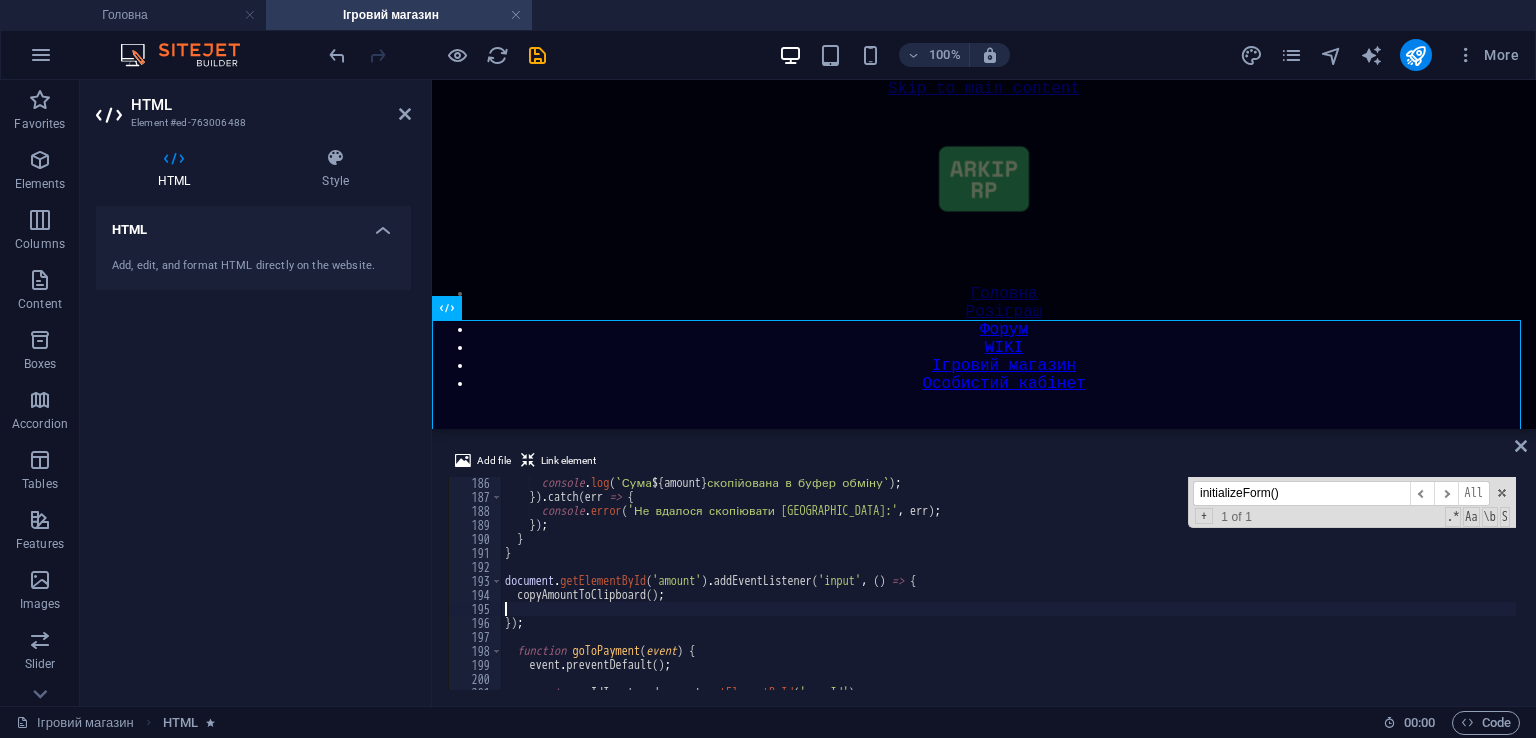 click on "console . log ( ` Сума  ${ amount }  скопійована в буфер обміну ` ) ;      }) . catch ( err   =>   {         console . error ( 'Не вдалося скопіювати суму:' ,   err ) ;      }) ;    } } document . getElementById ( 'amount' ) . addEventListener ( 'input' ,   ( )   =>   {    copyAmountToClipboard ( ) ; }) ;    function   goToPayment ( event )   {      event . preventDefault ( ) ;      const   userIdInput   =   document . getElementById ( 'userId' ) ;      const   amountInput   =   document . getElementById ( 'amount' ) ;" at bounding box center (1008, 596) 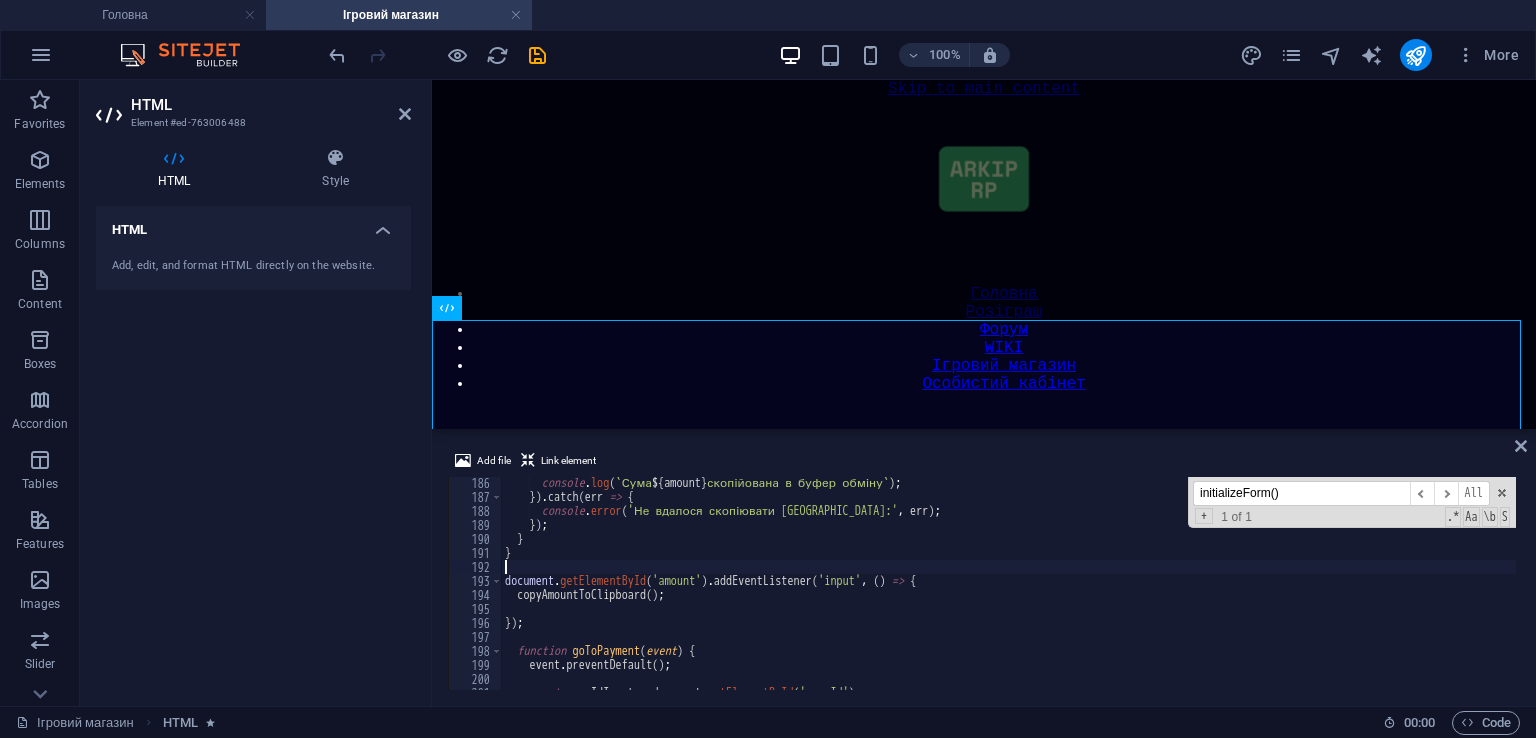 type 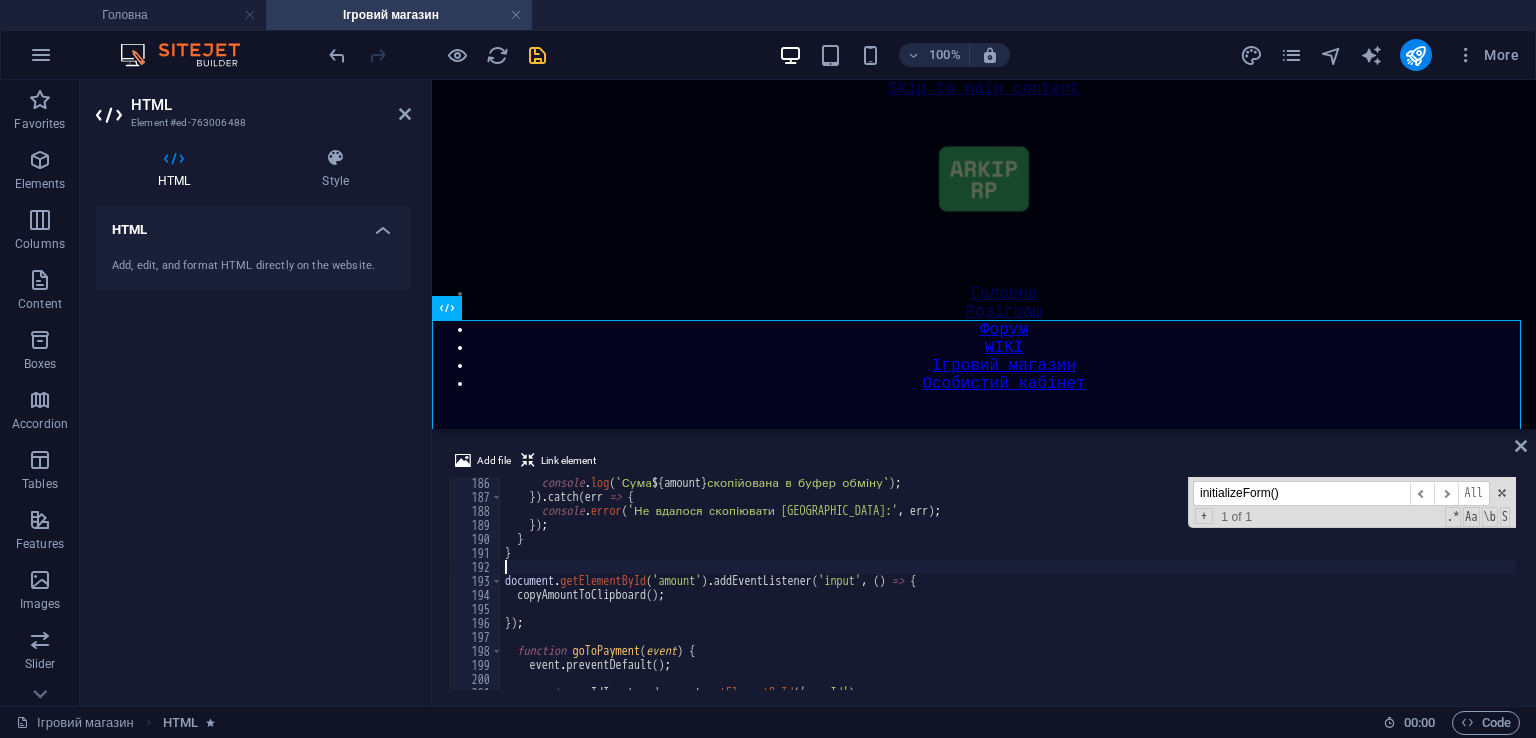 click at bounding box center (537, 55) 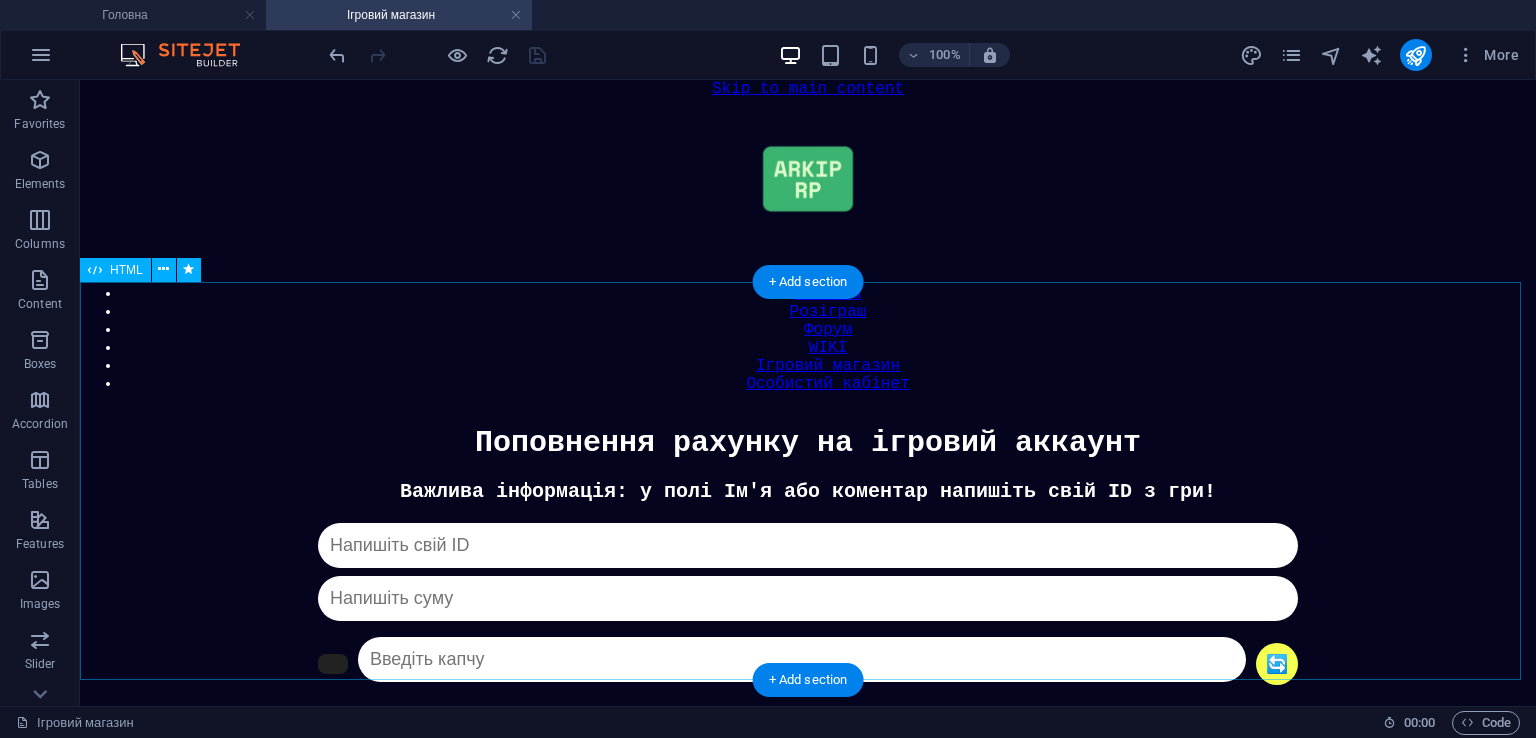 click on "Донат
Важлива інформація: у полі Ім'я або коментар напишіть свій ID з гри!
🔄
Капча не співпадає
ПЕРЕЙТИ ДО ОПЛАТИ
Якщо у вас труднощі з оплатою, напишіть нам в телеграм:
@ARKIPROLEPLAY_bot" at bounding box center [808, 641] 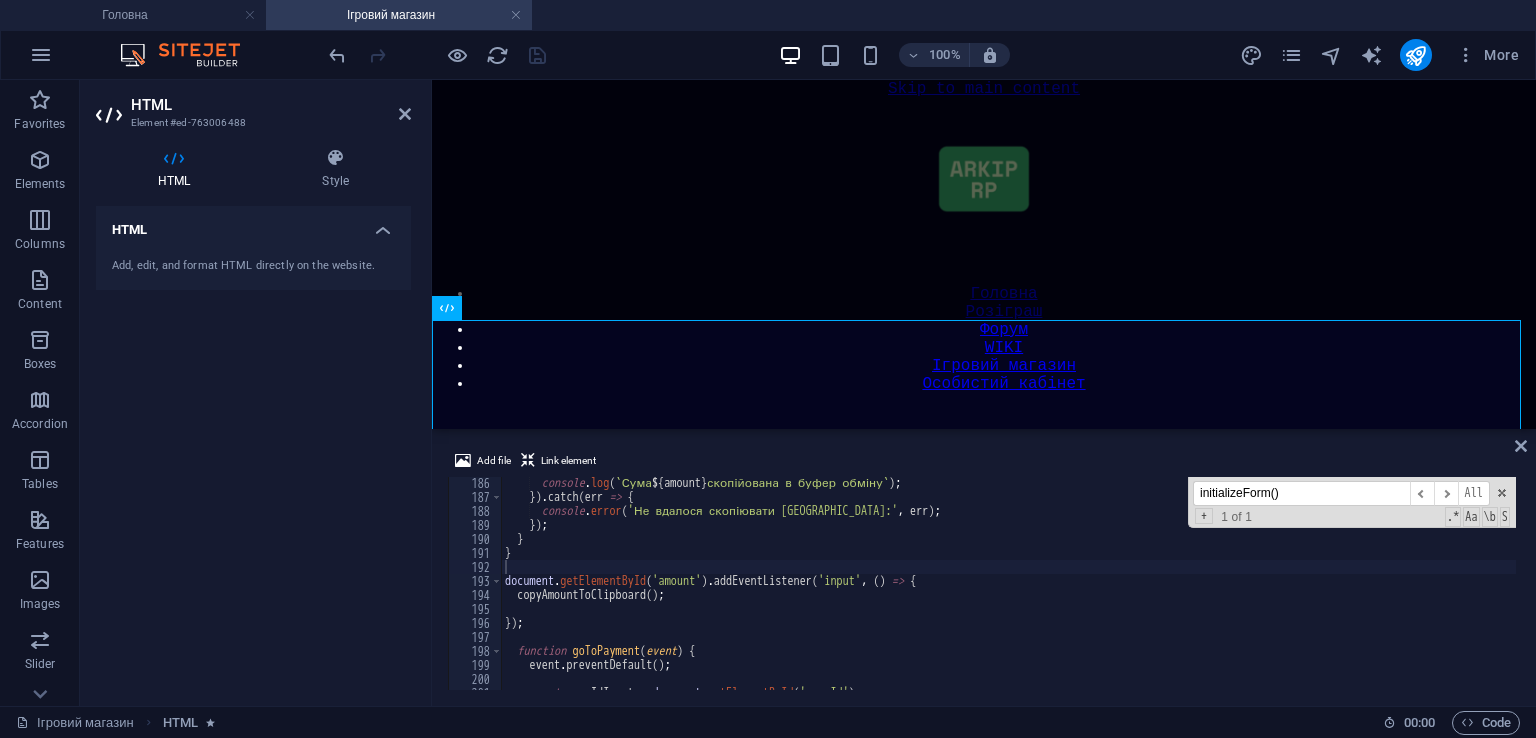 drag, startPoint x: 1300, startPoint y: 486, endPoint x: 944, endPoint y: 479, distance: 356.06882 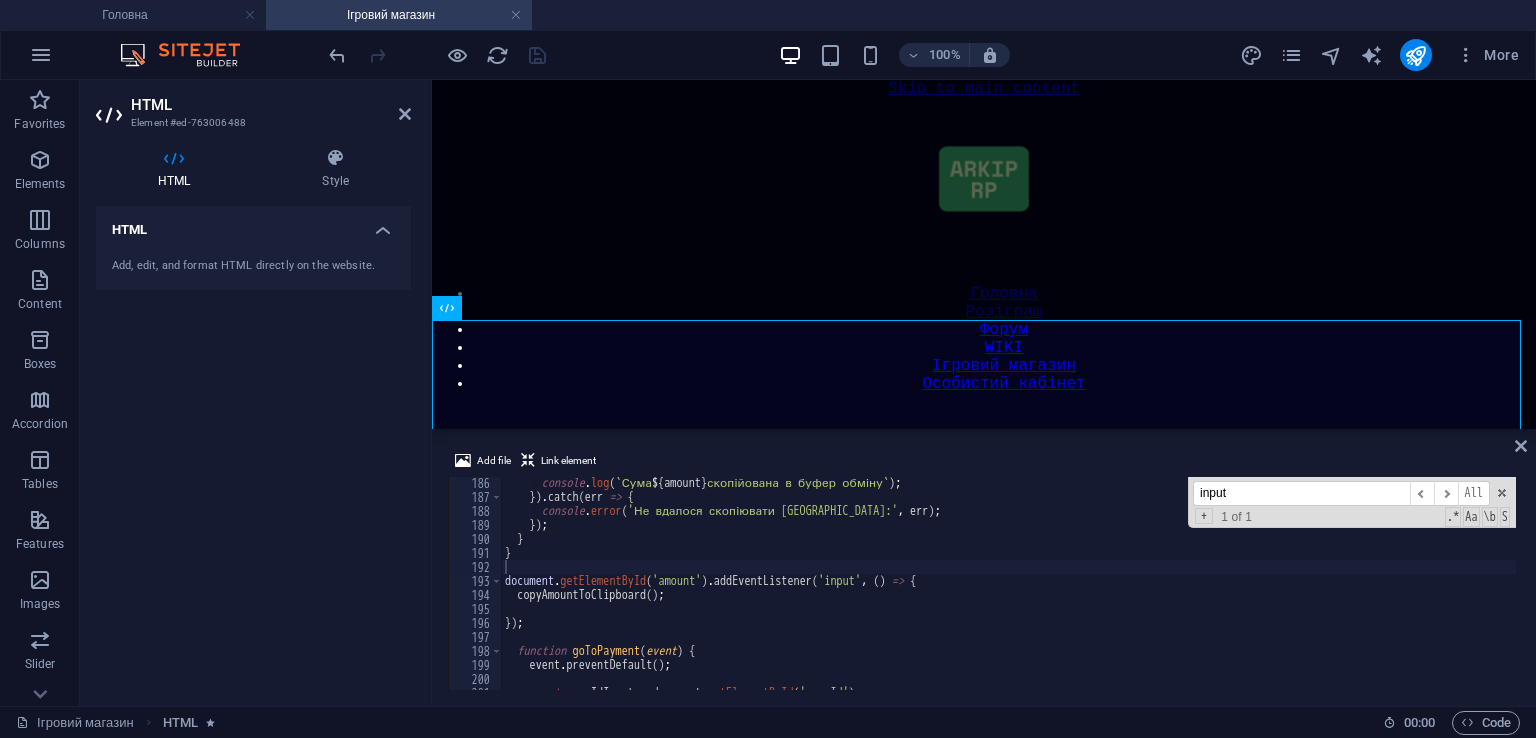 scroll, scrollTop: 2600, scrollLeft: 0, axis: vertical 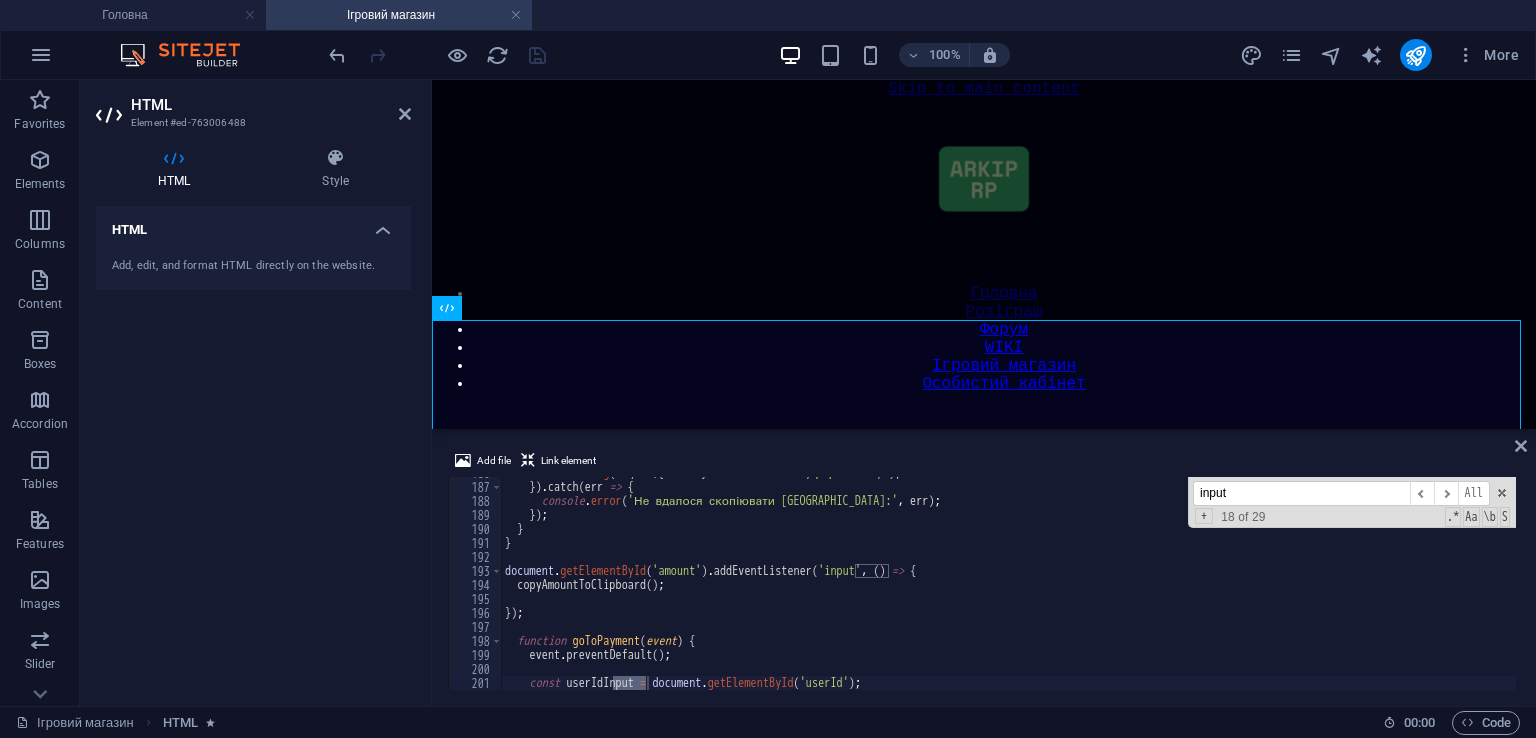 type on "input" 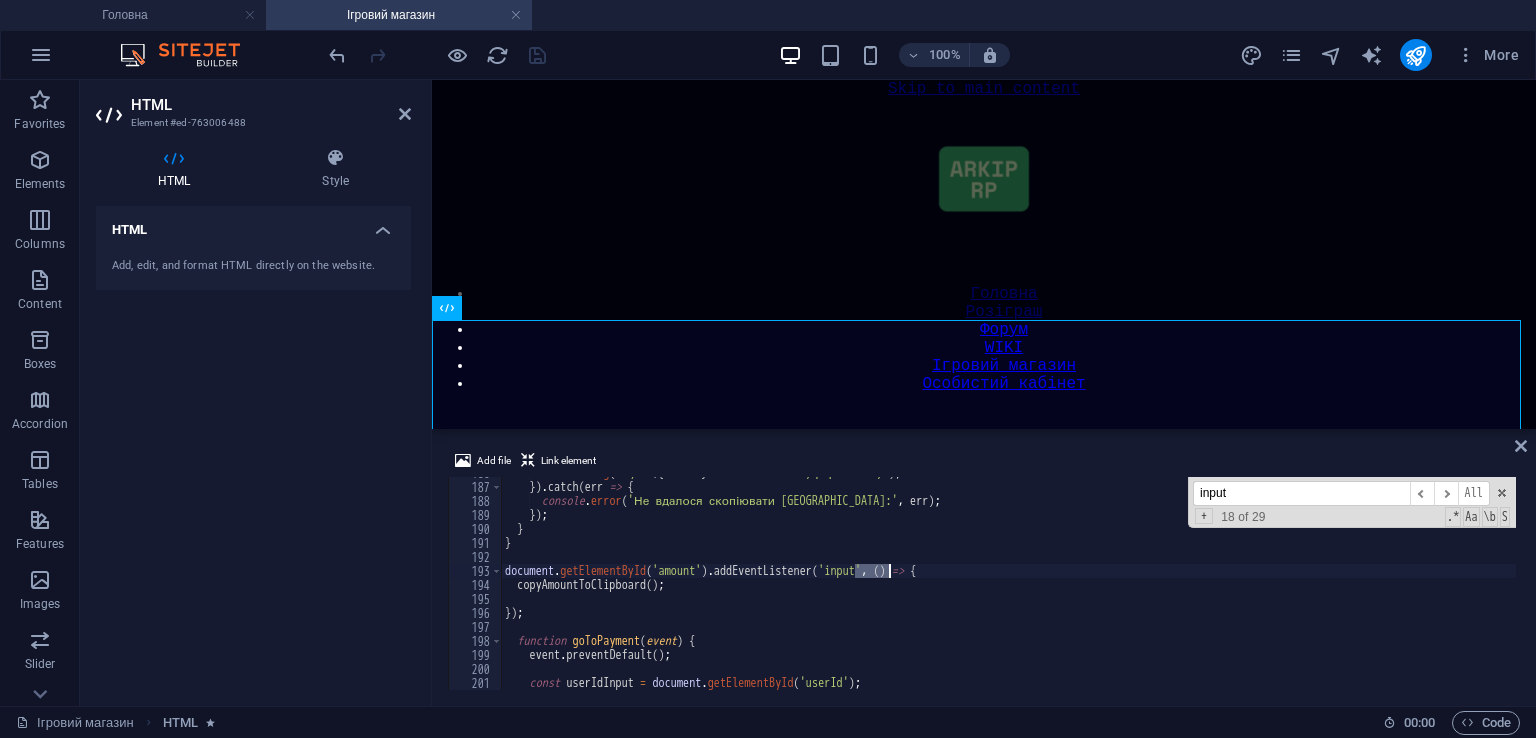 click on "console . log ( ` Сума  ${ amount }  скопійована в буфер обміну ` ) ;      }) . catch ( err   =>   {         console . error ( 'Не вдалося скопіювати суму:' ,   err ) ;      }) ;    } } document . getElementById ( 'amount' ) . addEventListener ( 'input' ,   ( )   =>   {    copyAmountToClipboard ( ) ; }) ;    function   goToPayment ( event )   {      event . preventDefault ( ) ;      const   userIdInput   =   document . getElementById ( 'userId' ) ;      const   amountInput   =   document . getElementById ( 'amount' ) ;" at bounding box center [1008, 586] 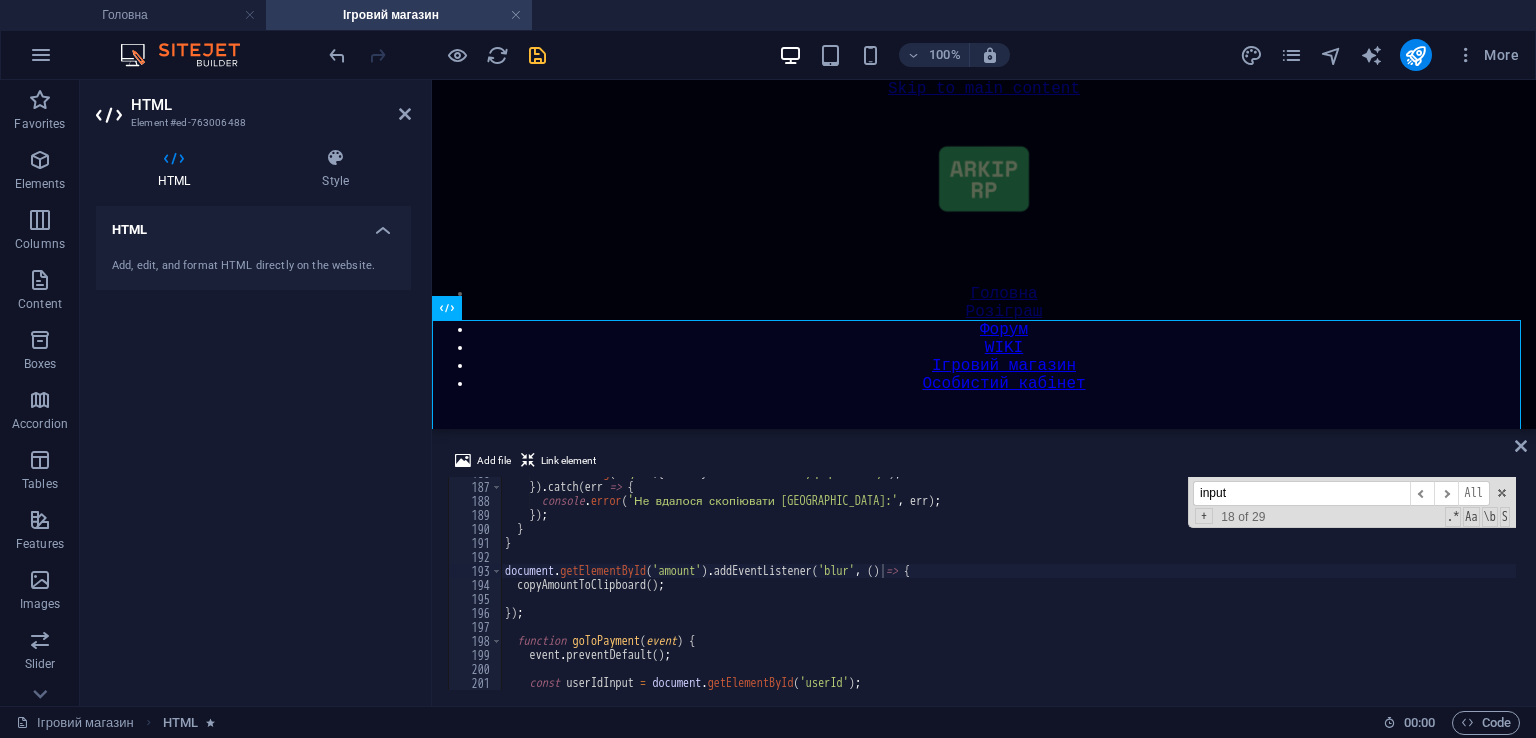 click on "Add file Link element document.getElementById('amount').addEventListener('blur', () => { 186 187 188 189 190 191 192 193 194 195 196 197 198 199 200 201 202 203         console . log ( ` Сума  ${ amount }  скопійована в буфер обміну ` ) ;      }) . catch ( err   =>   {         console . error ( 'Не вдалося скопіювати суму:' ,   err ) ;      }) ;    } } document . getElementById ( 'amount' ) . addEventListener ( 'blur' ,   ( )   =>   {    copyAmountToClipboard ( ) ; }) ;    function   goToPayment ( event )   {      event . preventDefault ( ) ;      const   userIdInput   =   document . getElementById ( 'userId' ) ;      const   amountInput   =   document . getElementById ( 'amount' ) ; input ​ ​ All Replace All + 18 of 29 .* Aa \b S" at bounding box center [984, 569] 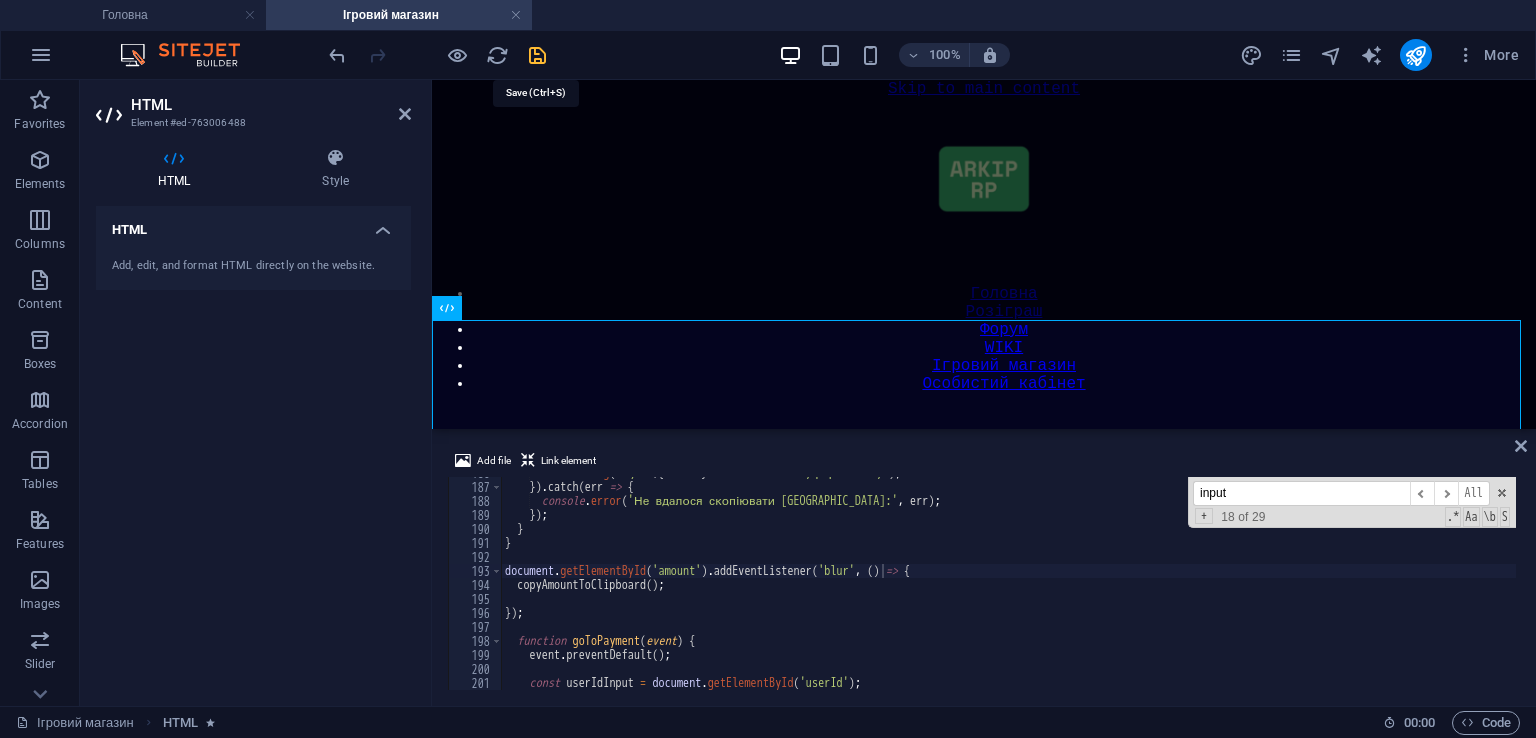 click at bounding box center [537, 55] 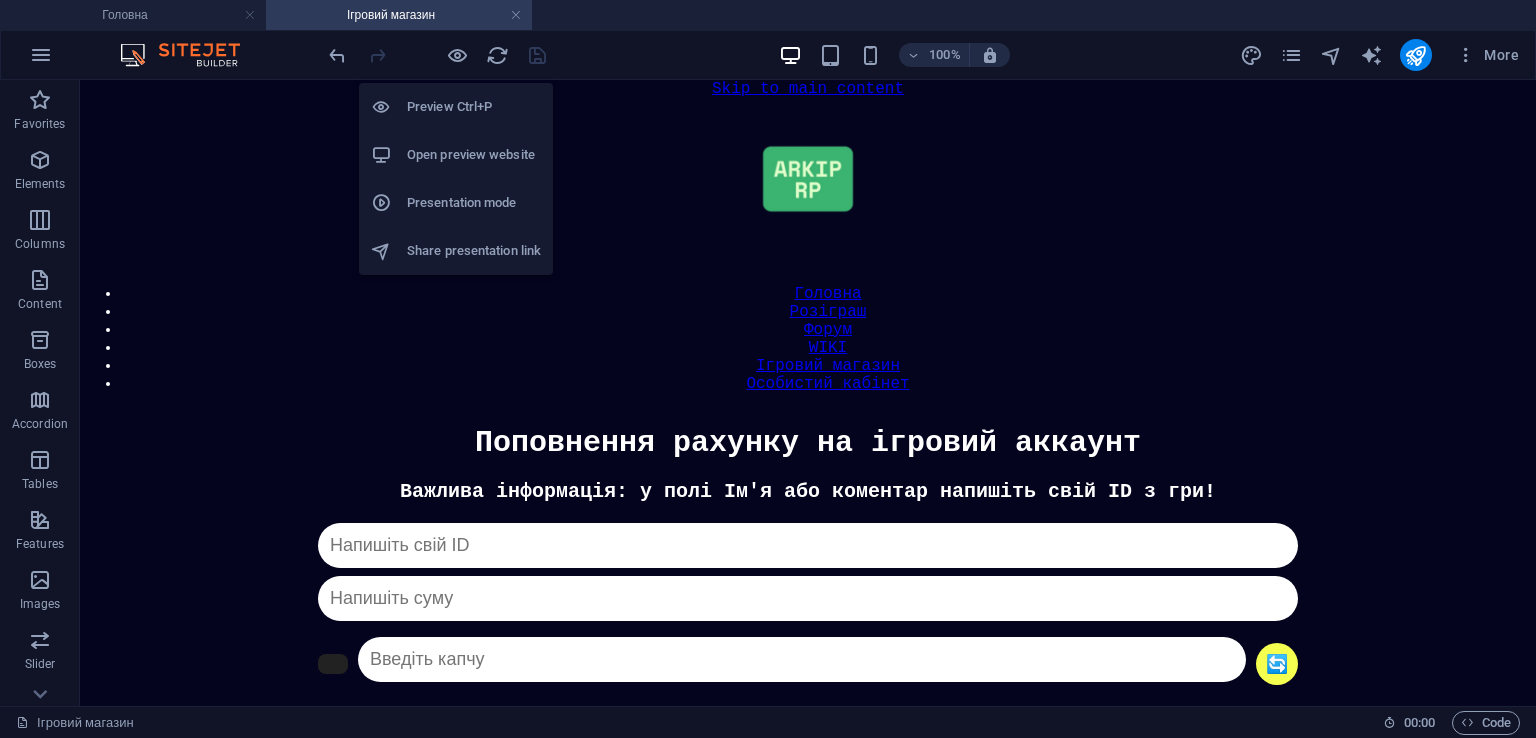 click on "Open preview website" at bounding box center (474, 155) 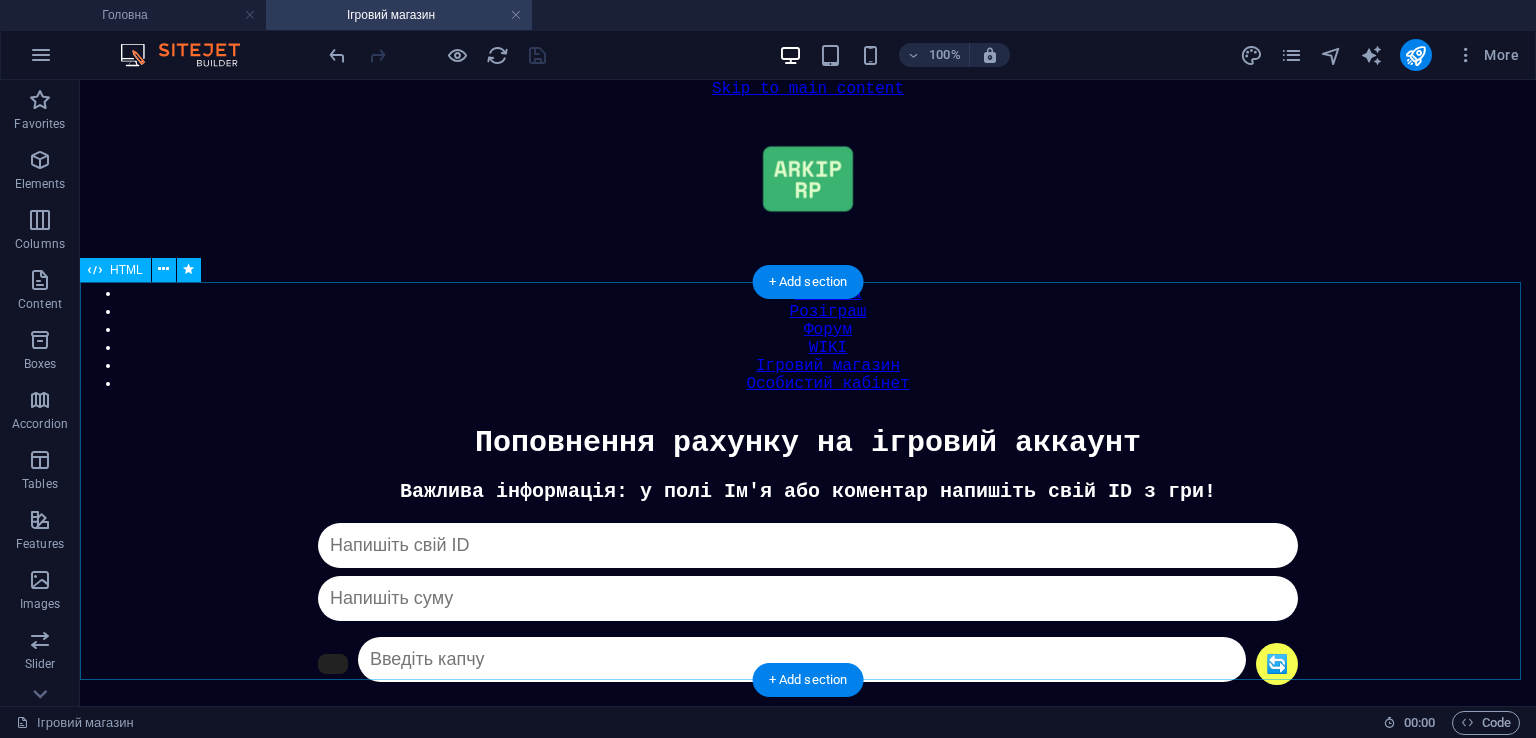 click on "Донат
Важлива інформація: у полі Ім'я або коментар напишіть свій ID з гри!
🔄
Капча не співпадає
ПЕРЕЙТИ ДО ОПЛАТИ
Якщо у вас труднощі з оплатою, напишіть нам в телеграм:
@ARKIPROLEPLAY_bot" at bounding box center [808, 641] 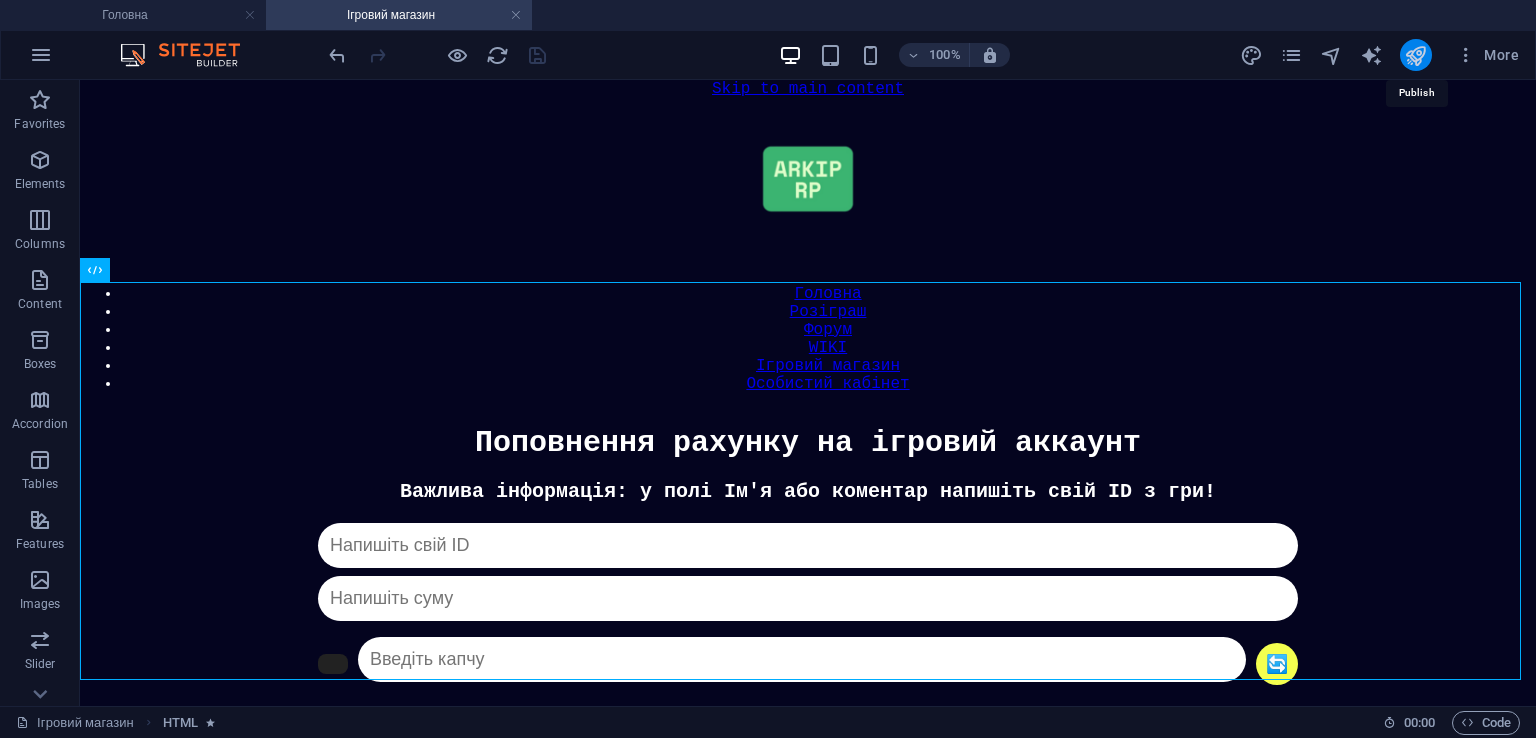click at bounding box center [1415, 55] 